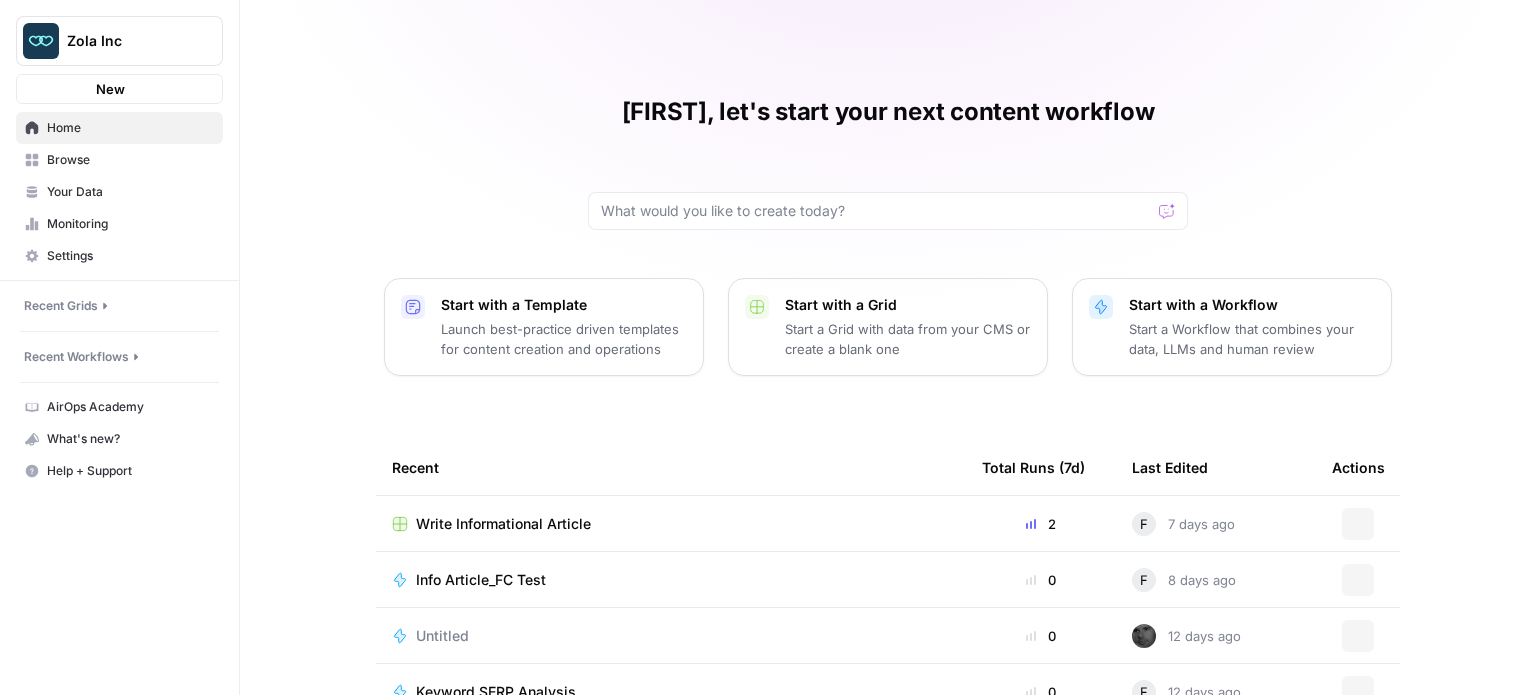 scroll, scrollTop: 0, scrollLeft: 0, axis: both 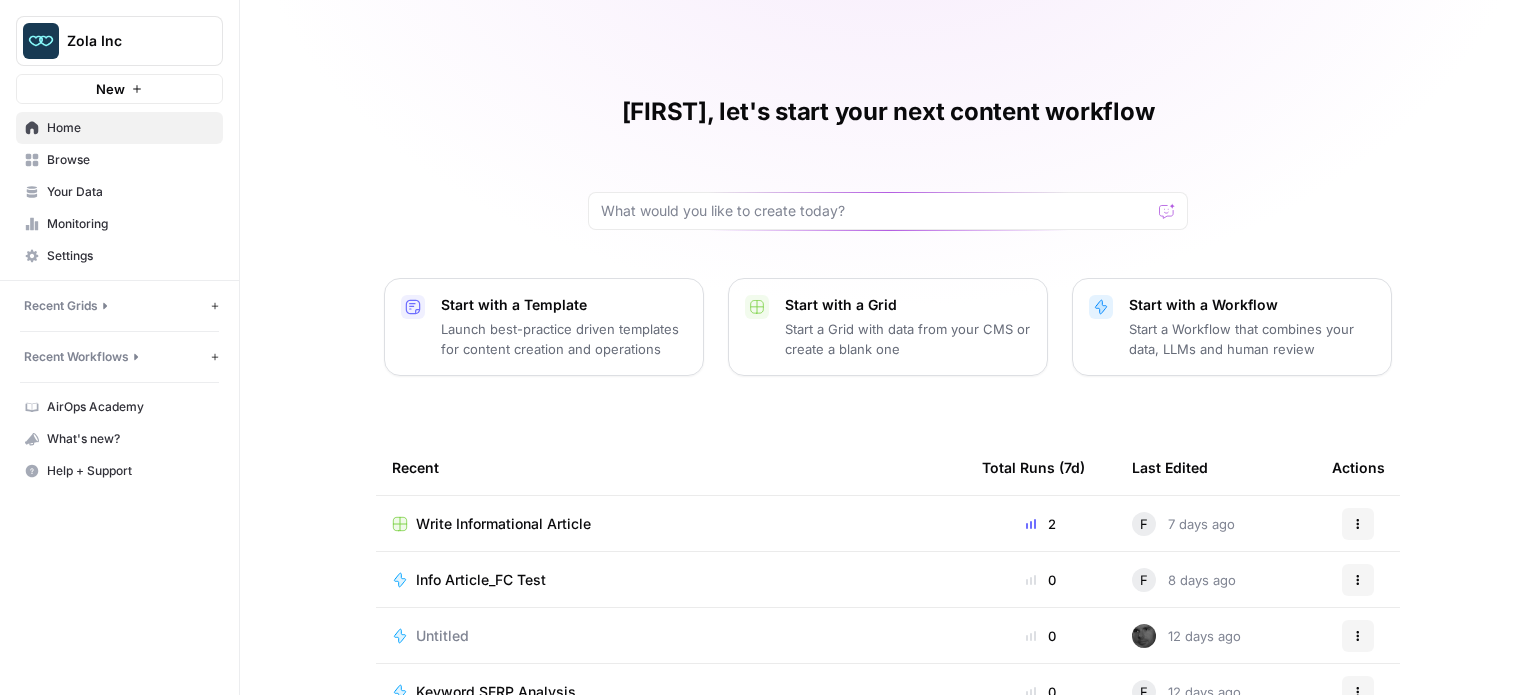 click on "Zola Inc New Home Browse Your Data Monitoring Settings Recent Grids New grid Write Informational Article Keyword to Content Brief Grid Keyword SERP Analysis Grid Recent Workflows New Workflow Info Article_FC Test Untitled Keyword SERP Analysis AirOps Academy What's new? Help + Support" at bounding box center [119, 347] 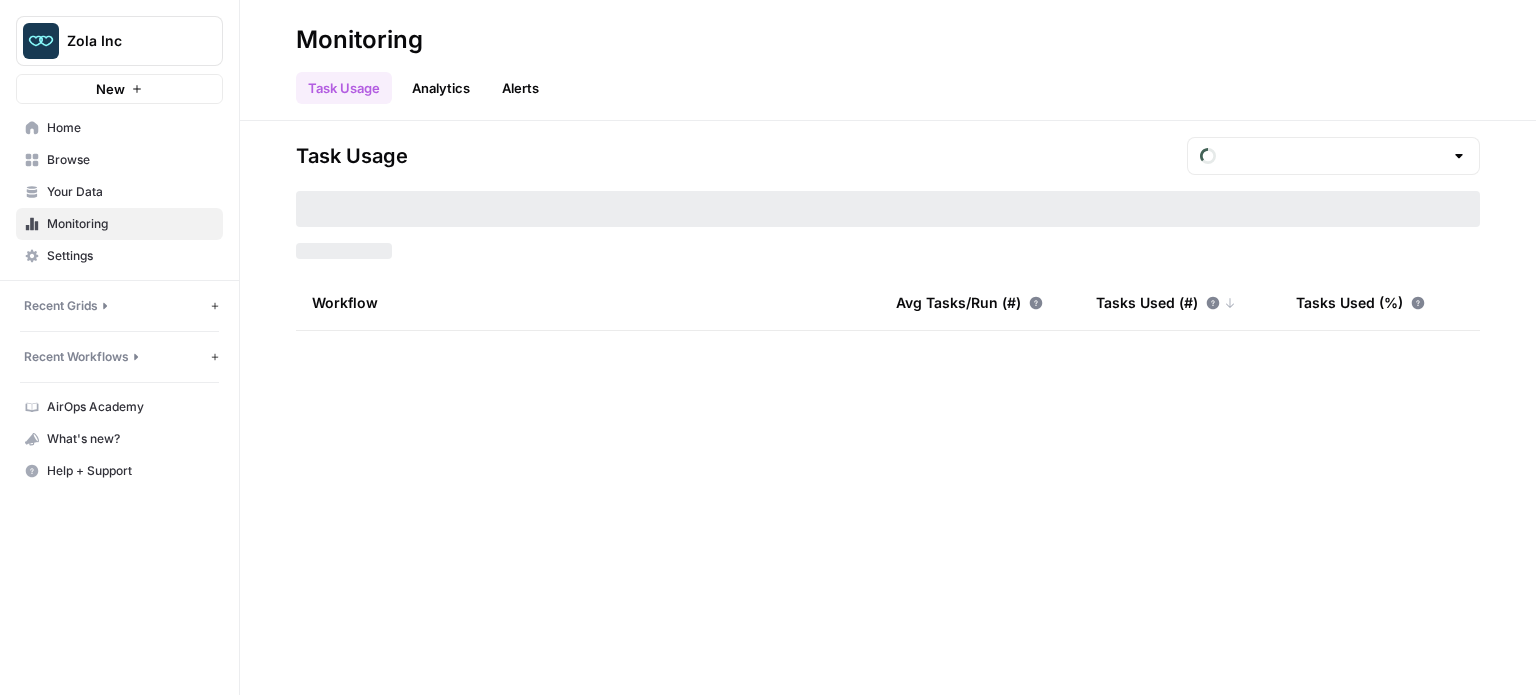 type on "July Tasks" 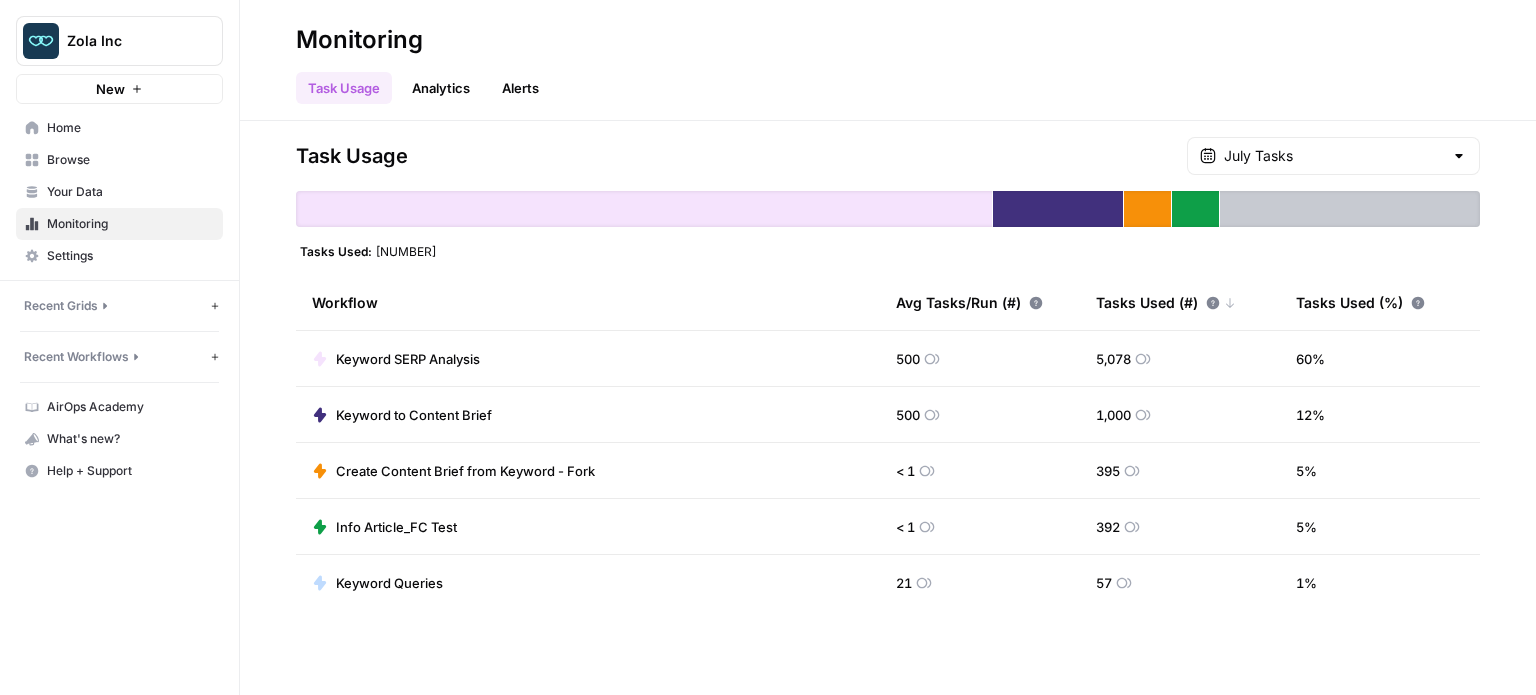 click on "Your Data" at bounding box center [130, 192] 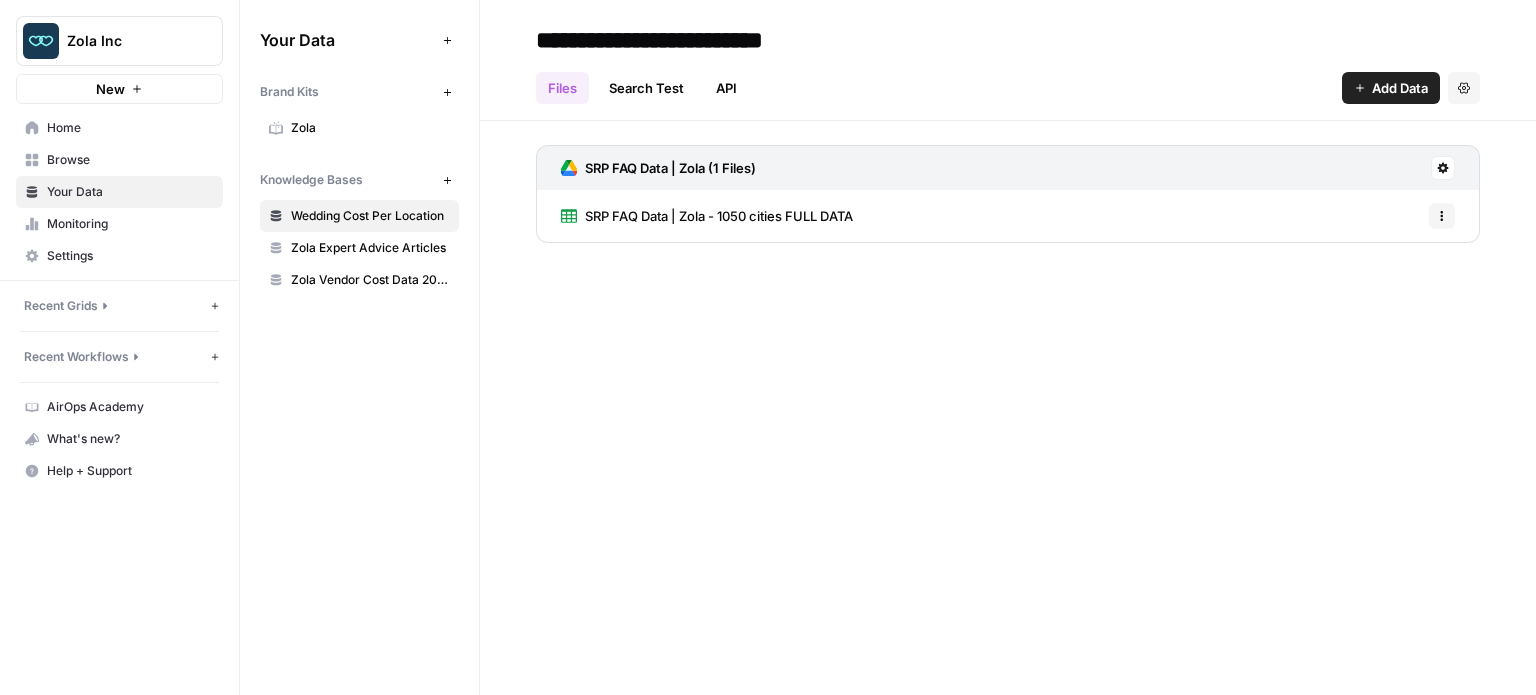 click on "Browse" at bounding box center (130, 160) 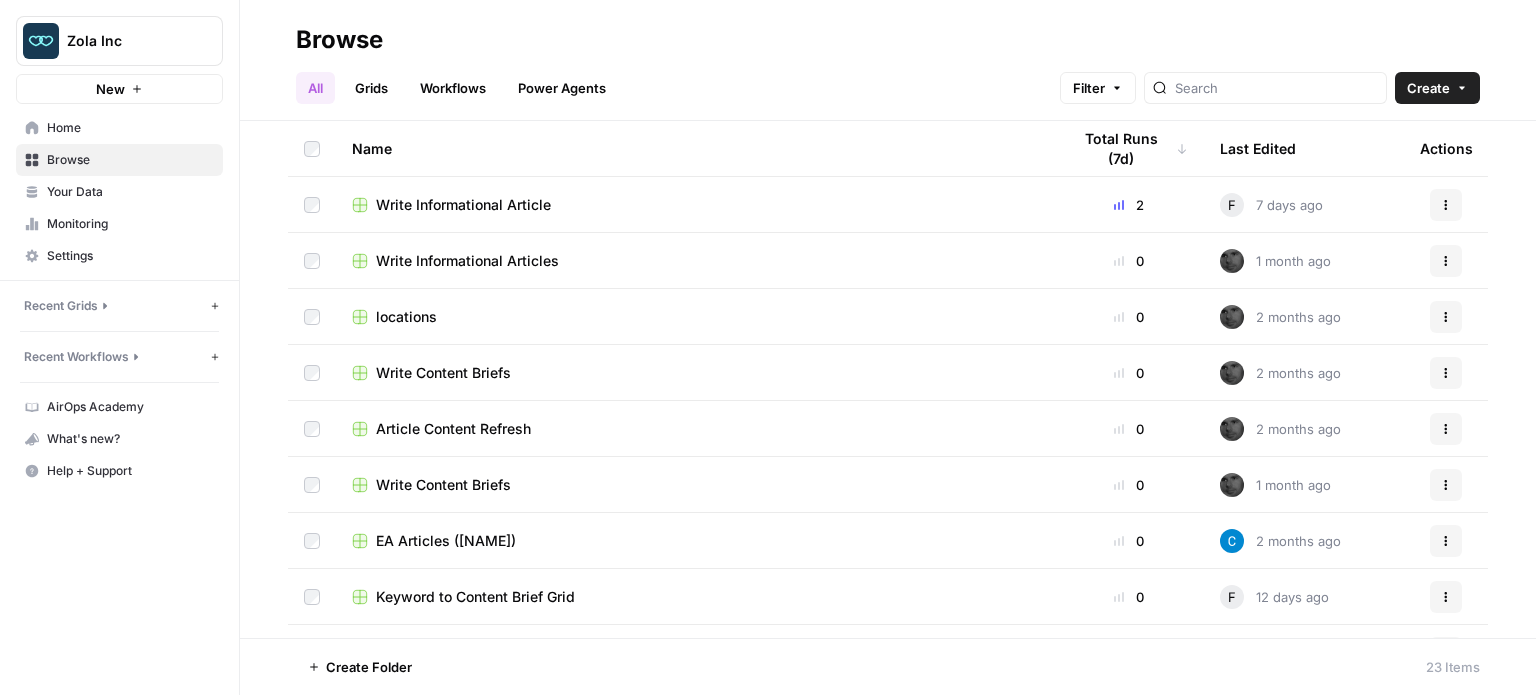 click on "Workflows" at bounding box center (453, 88) 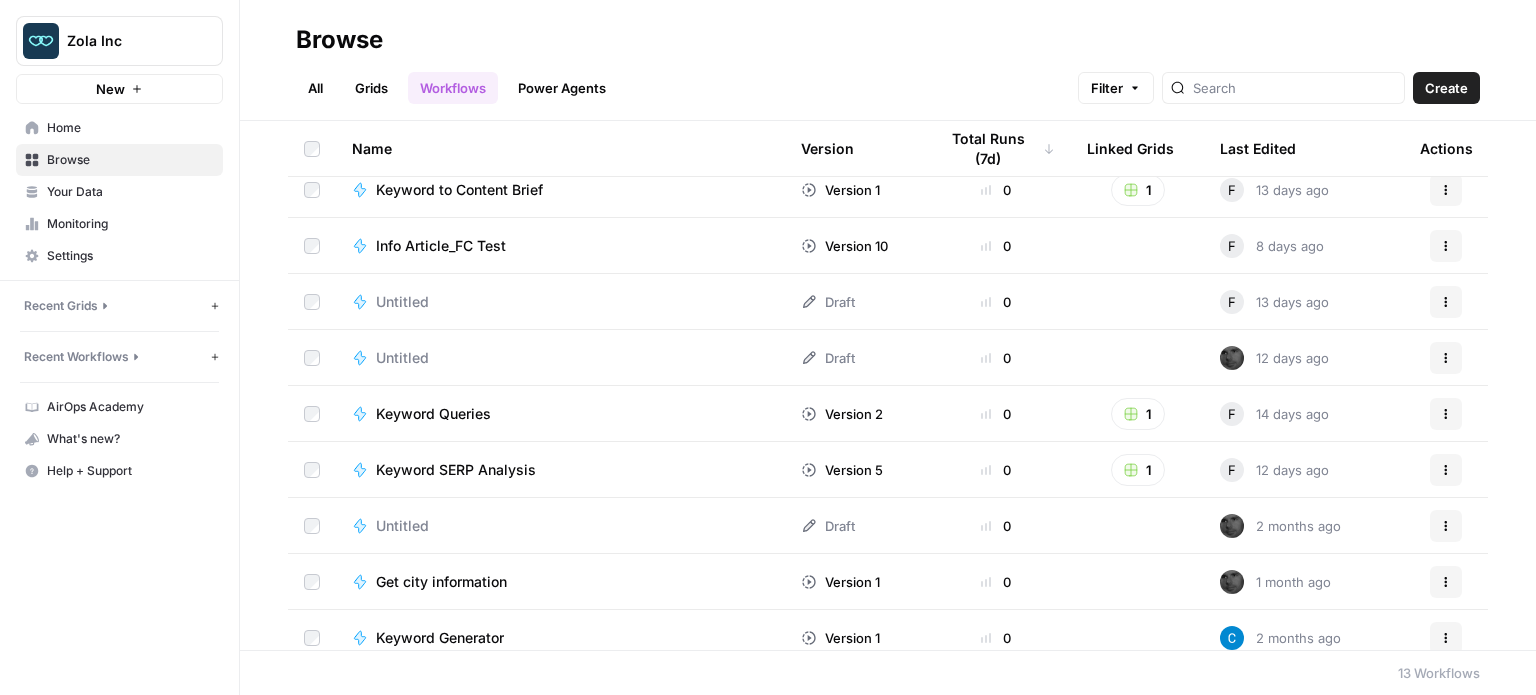 scroll, scrollTop: 0, scrollLeft: 0, axis: both 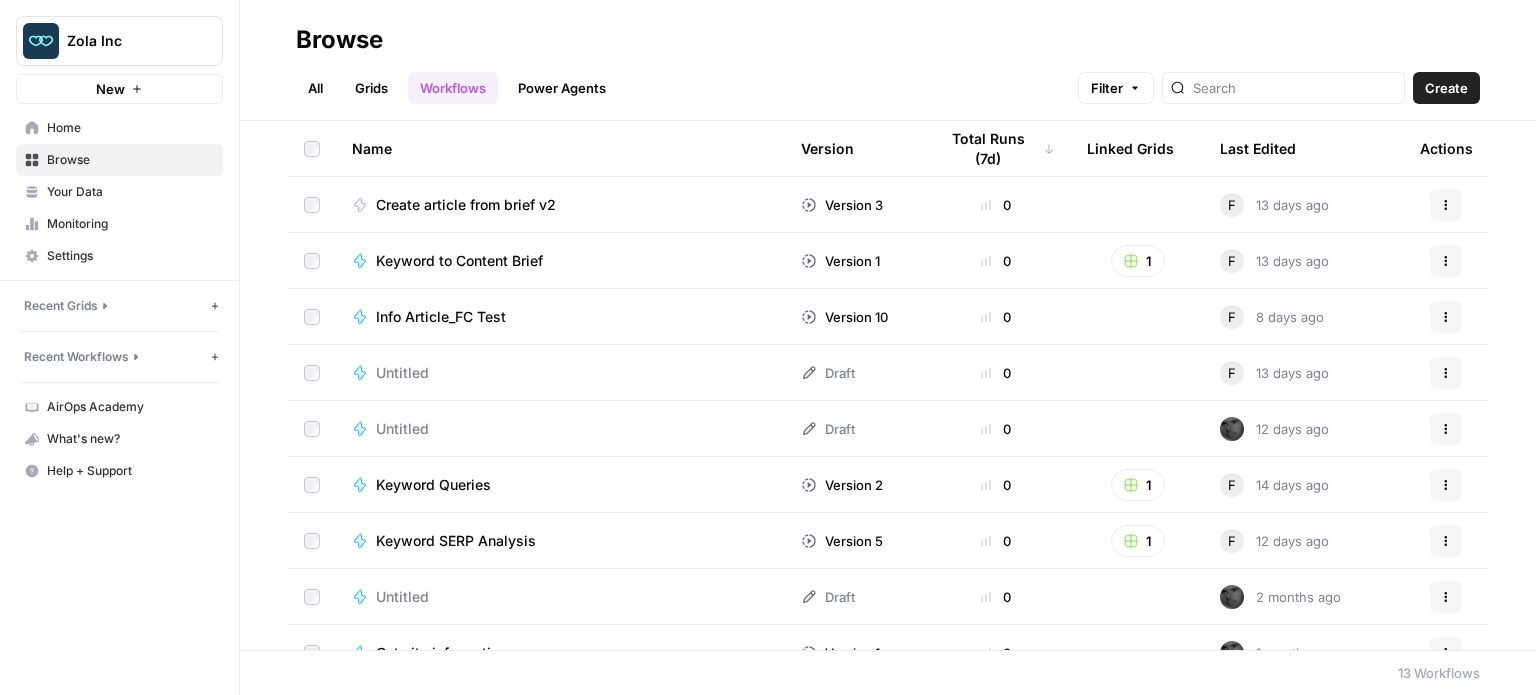 click on "Grids" at bounding box center [371, 88] 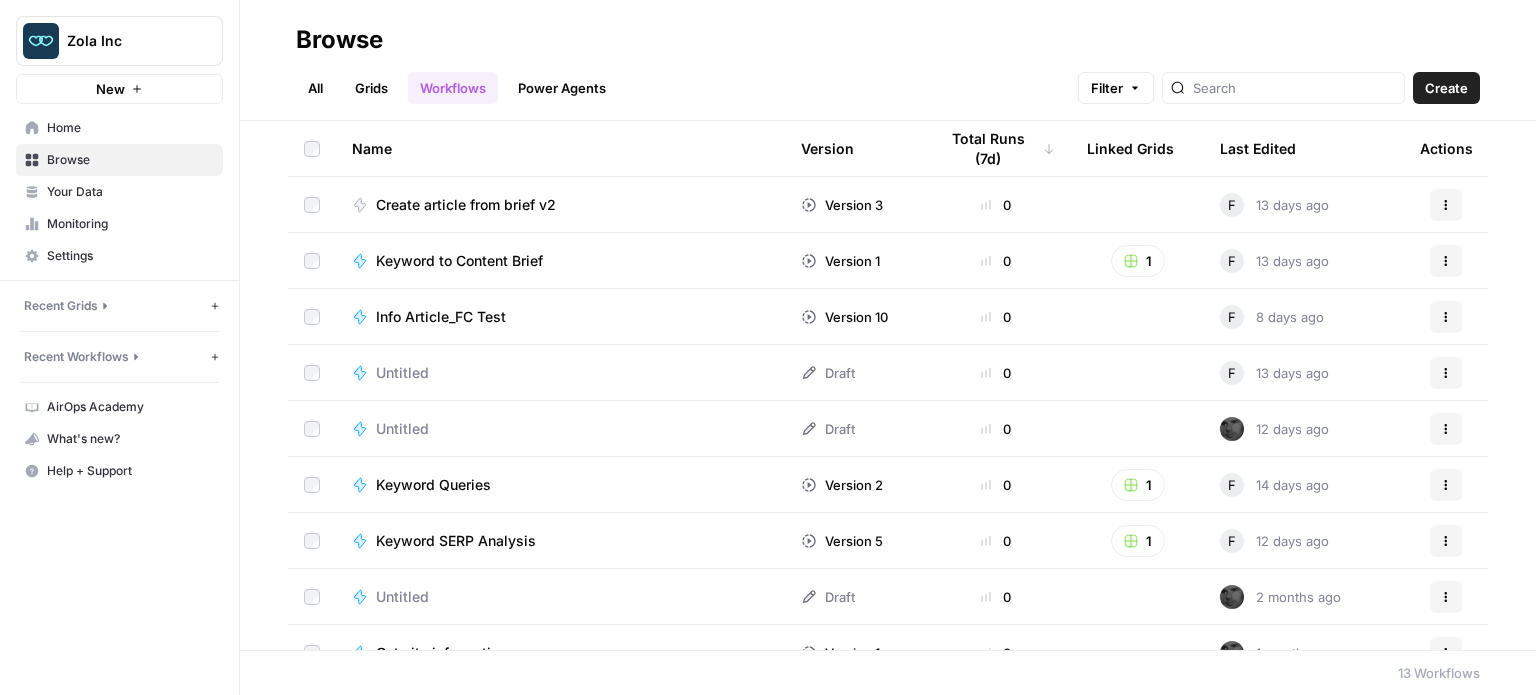 click on "Browse" at bounding box center [888, 40] 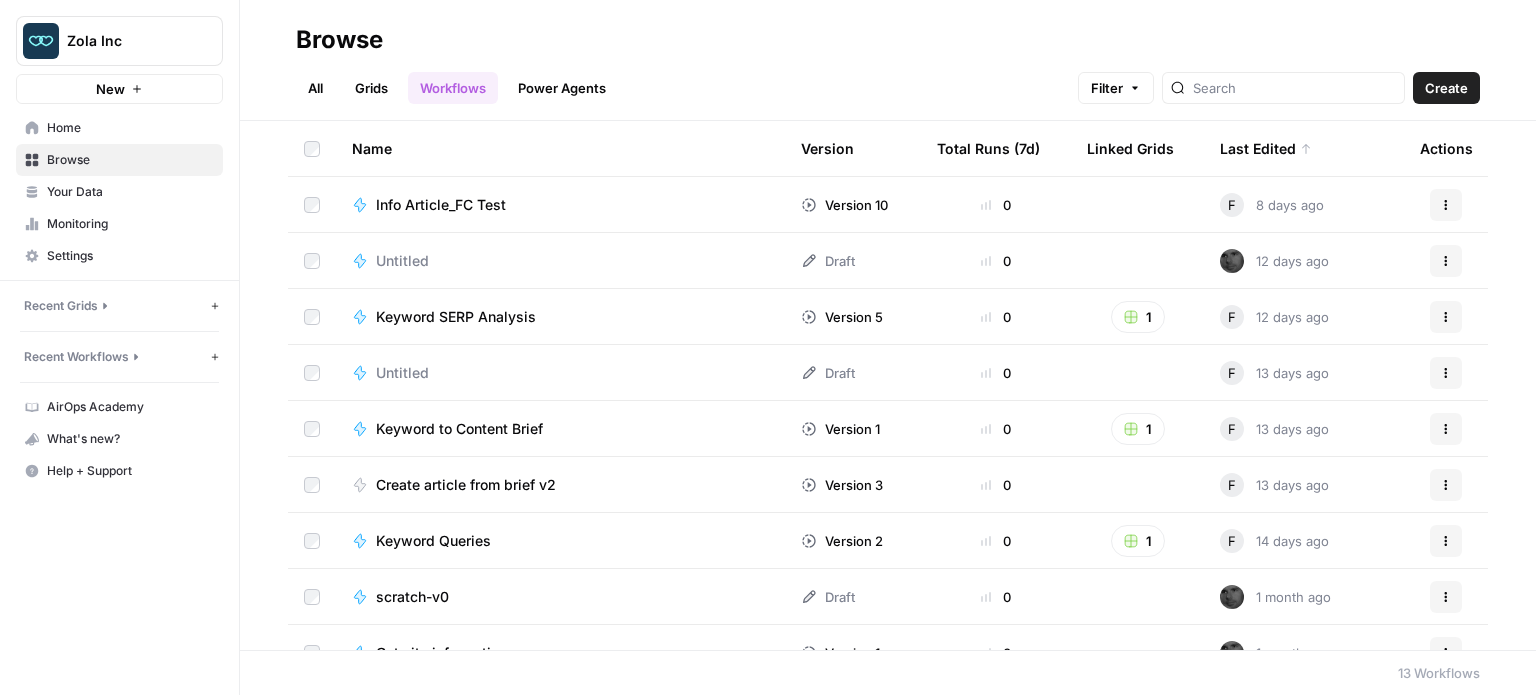 click on "Last Edited" at bounding box center (1266, 148) 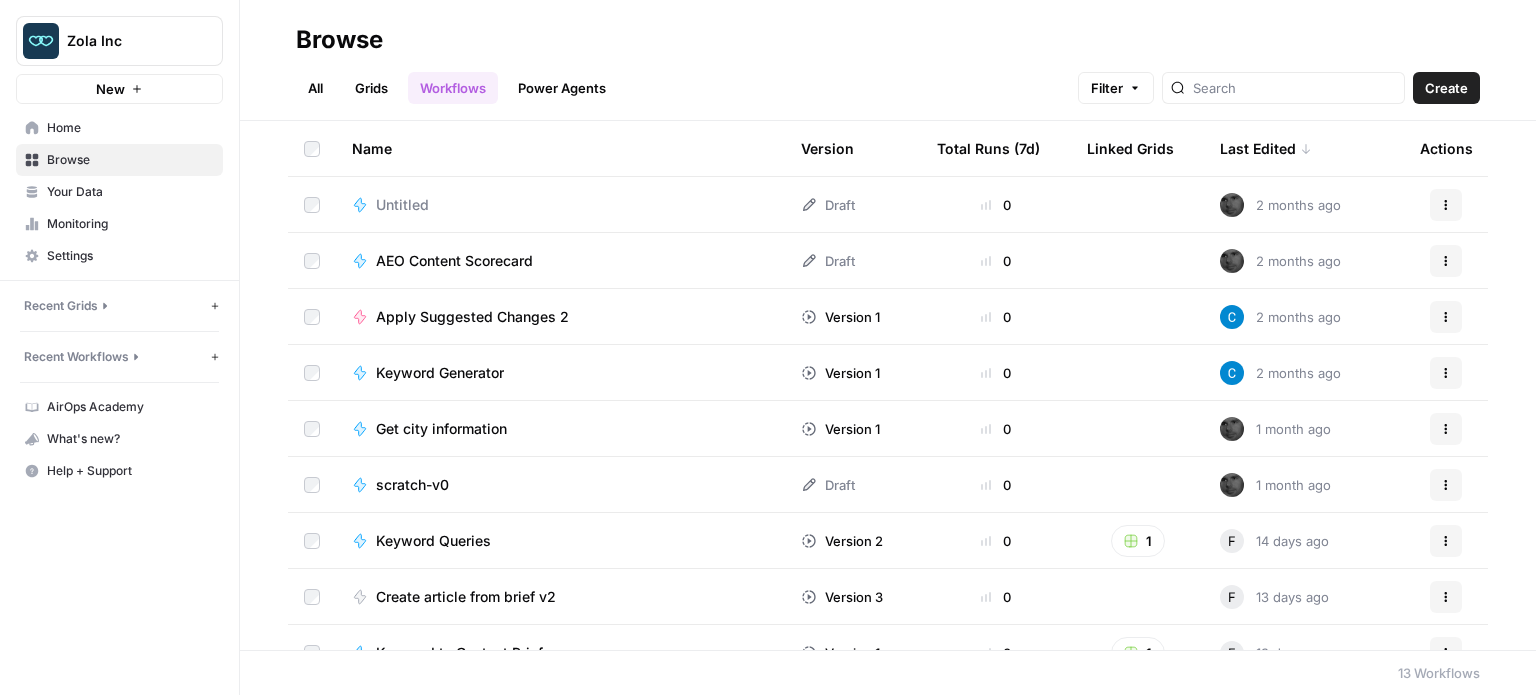 click on "Last Edited" at bounding box center [1266, 148] 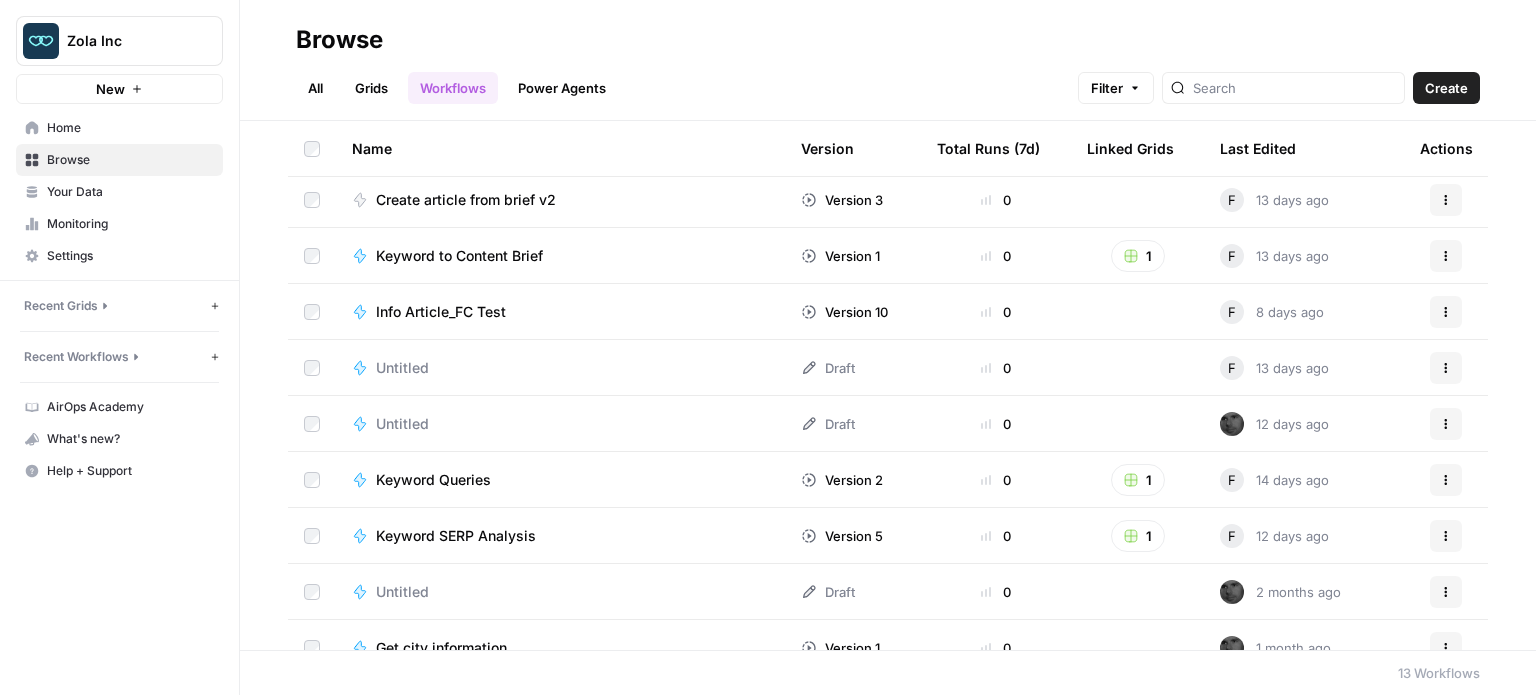 scroll, scrollTop: 0, scrollLeft: 0, axis: both 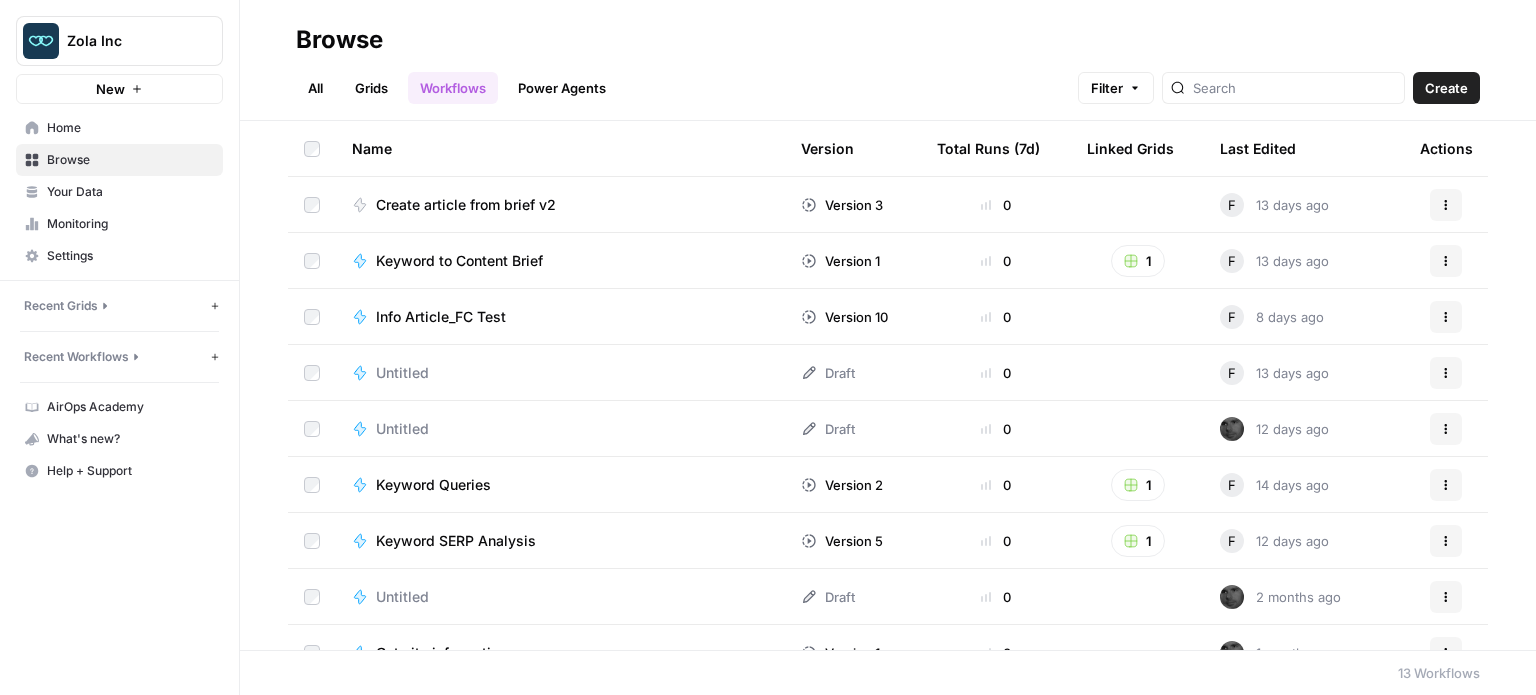 click on "Recent Workflows" at bounding box center (76, 357) 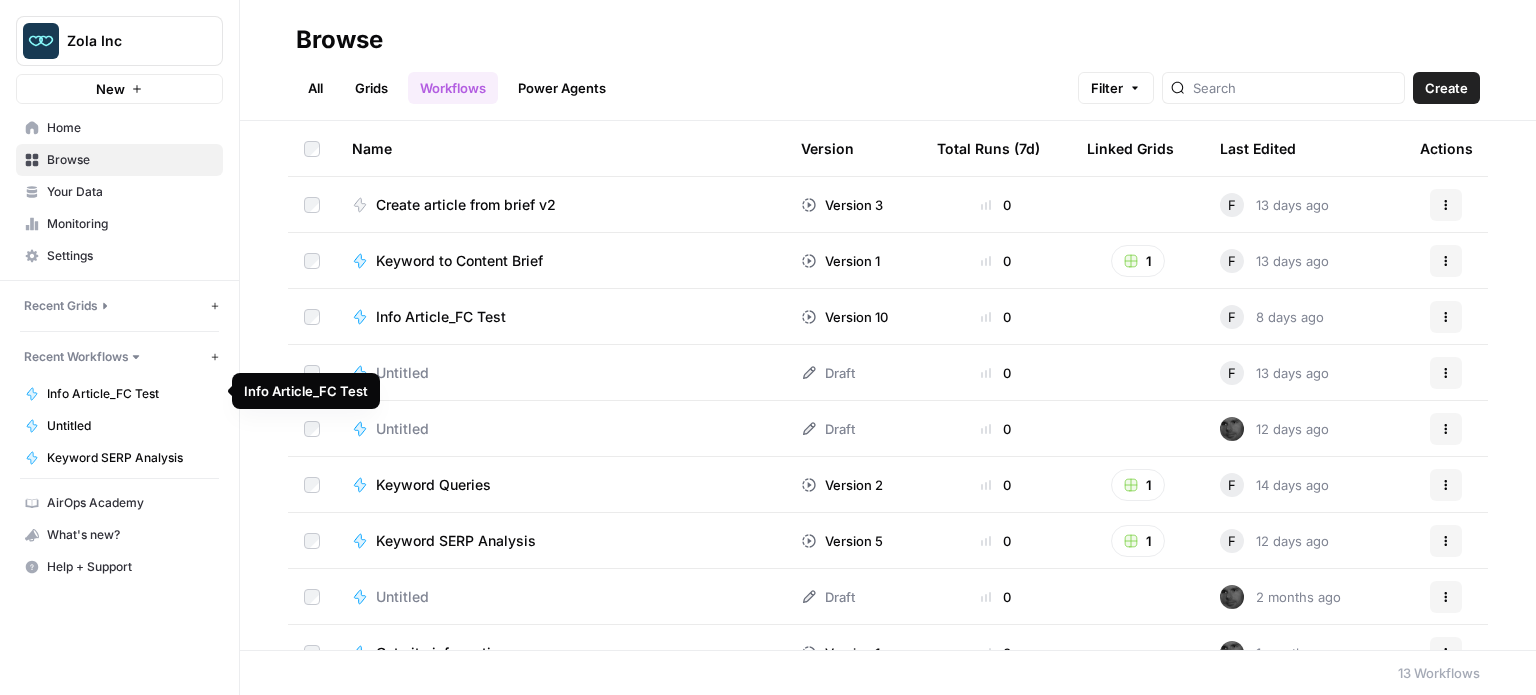 click on "Info Article_FC Test" at bounding box center (130, 394) 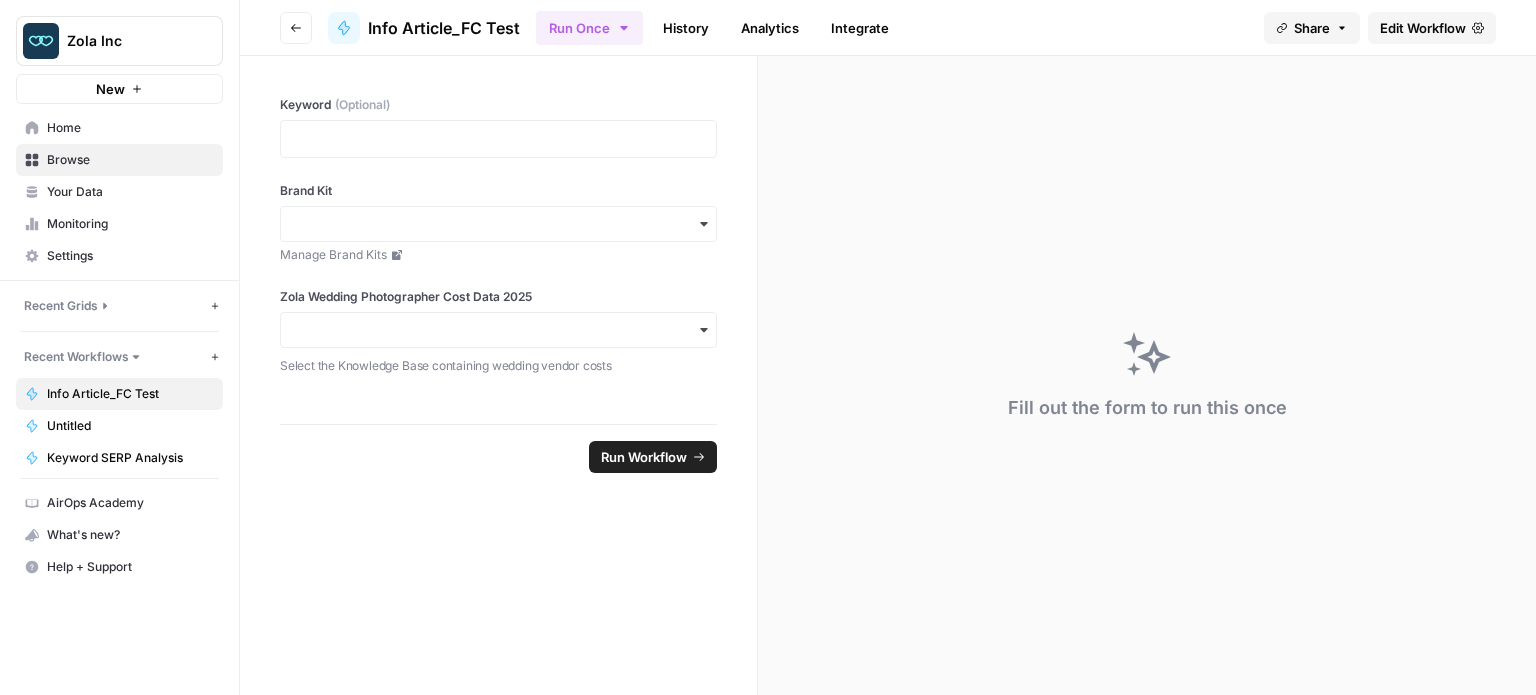 click 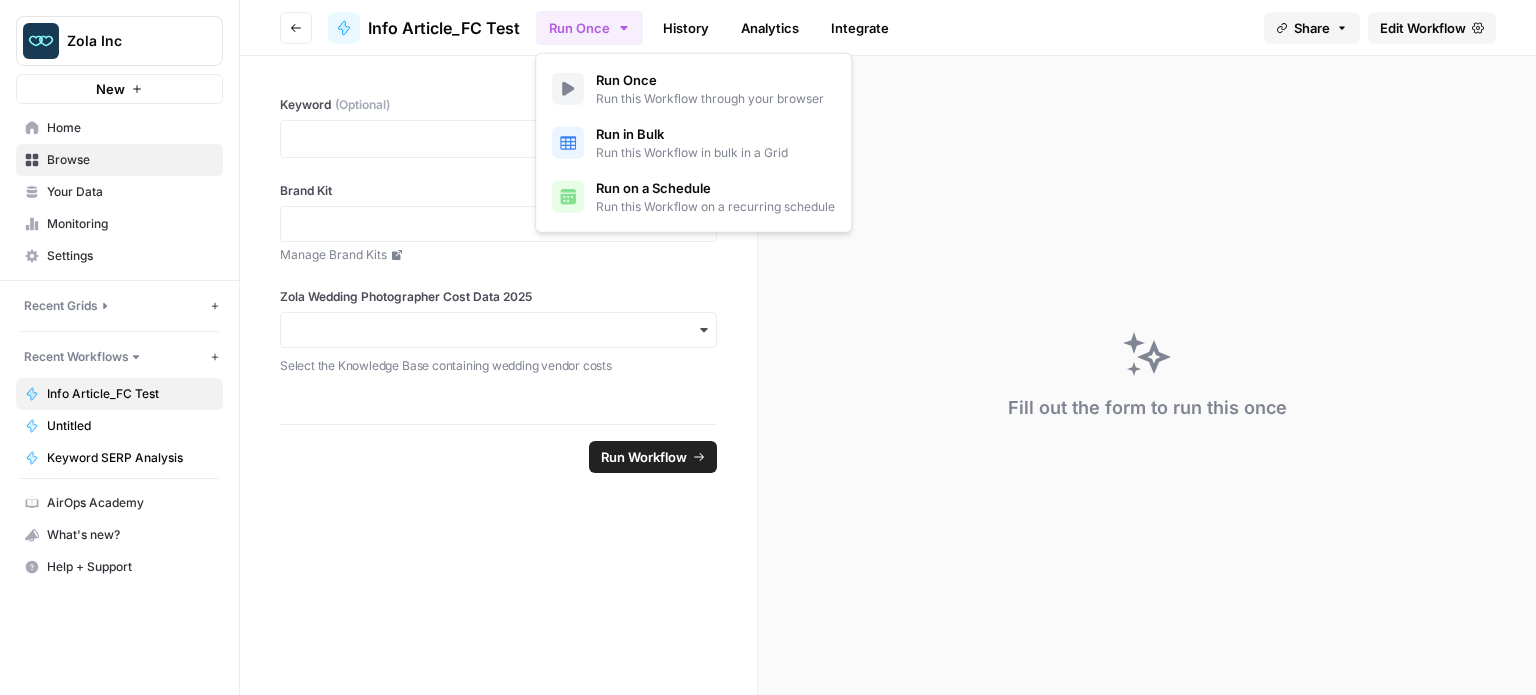 click on "Info Article_FC Test" at bounding box center [444, 28] 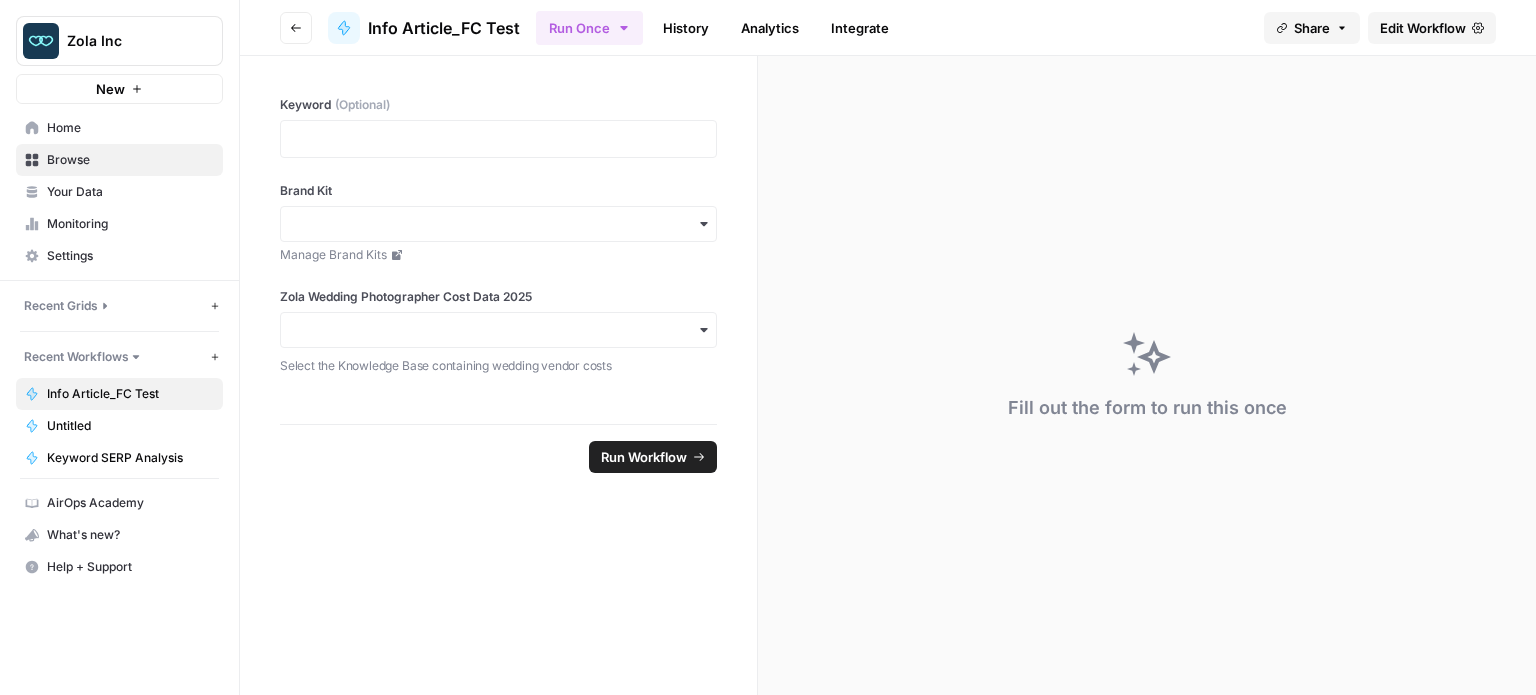 click on "Edit Workflow" at bounding box center (1423, 28) 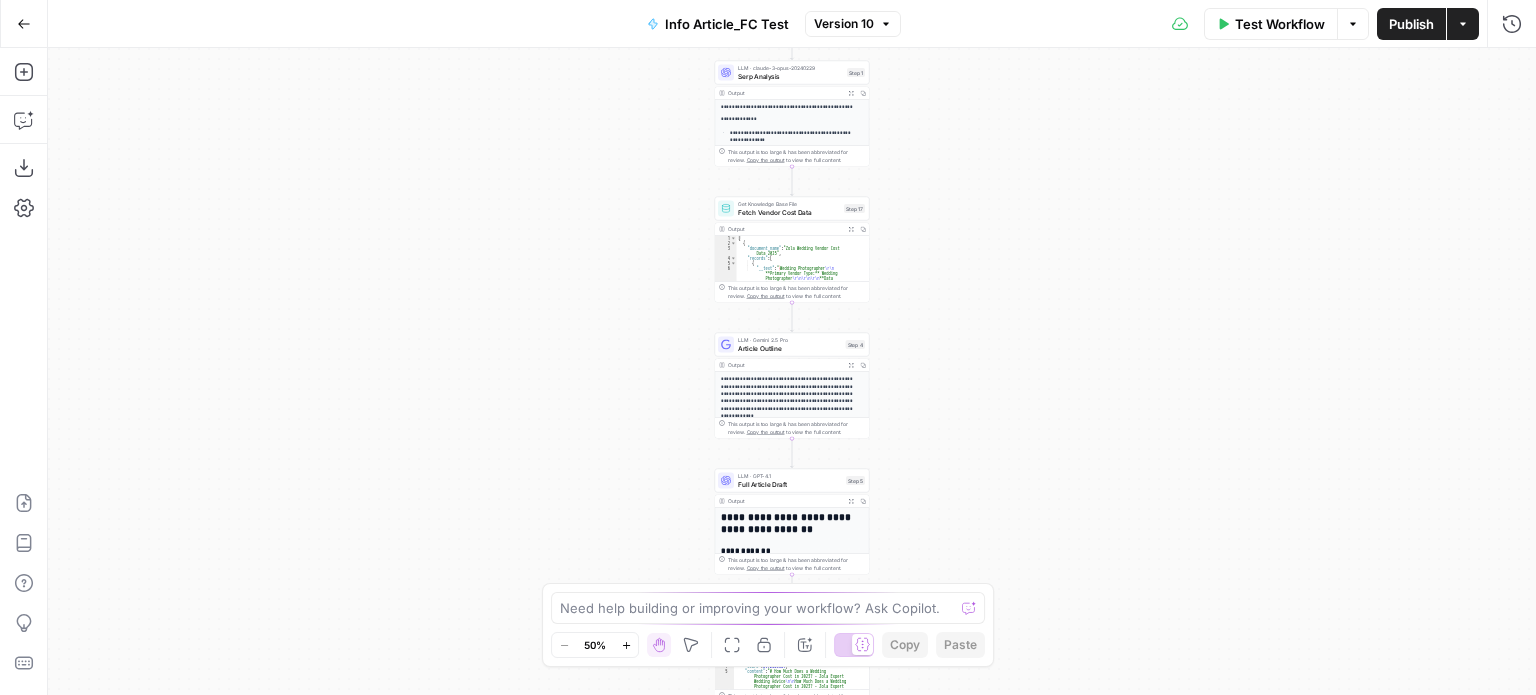 click on "**********" at bounding box center [792, 371] 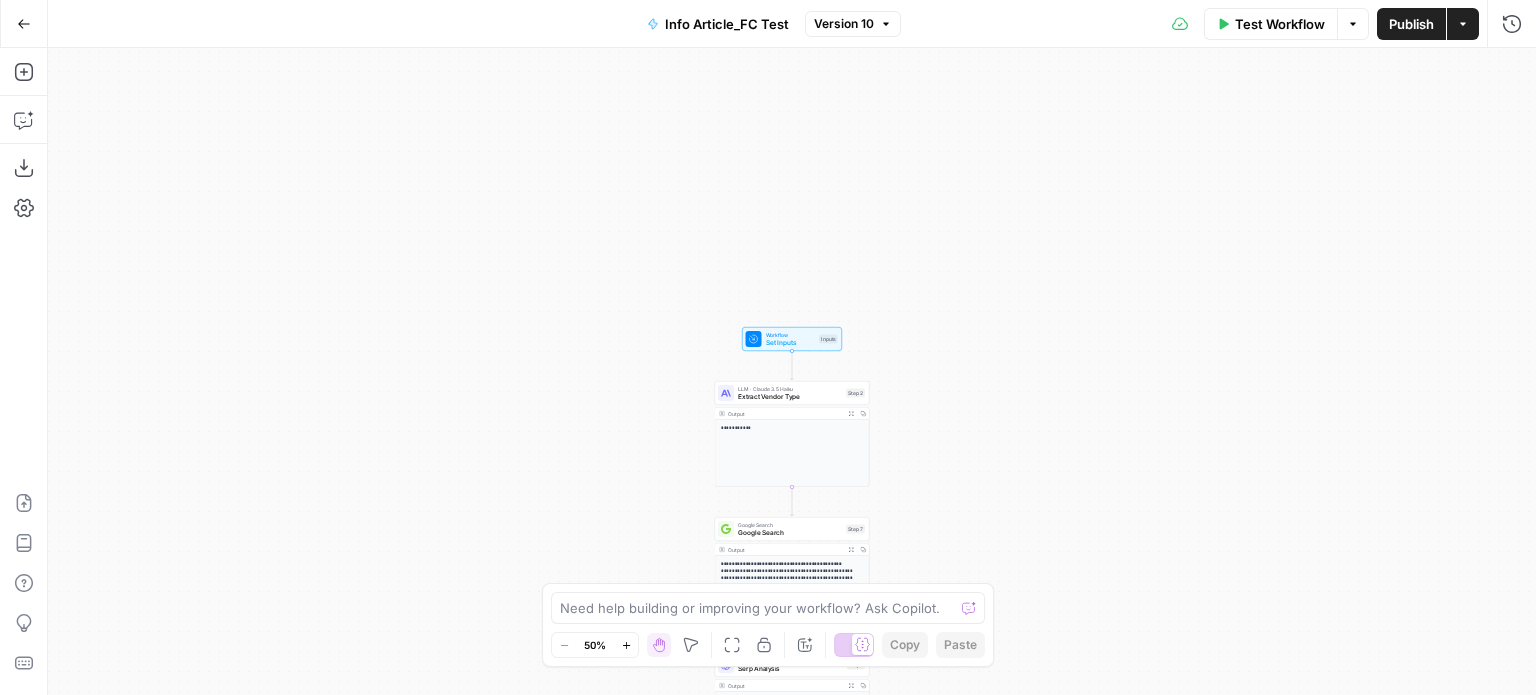 drag, startPoint x: 700, startPoint y: 22, endPoint x: 580, endPoint y: 363, distance: 361.49826 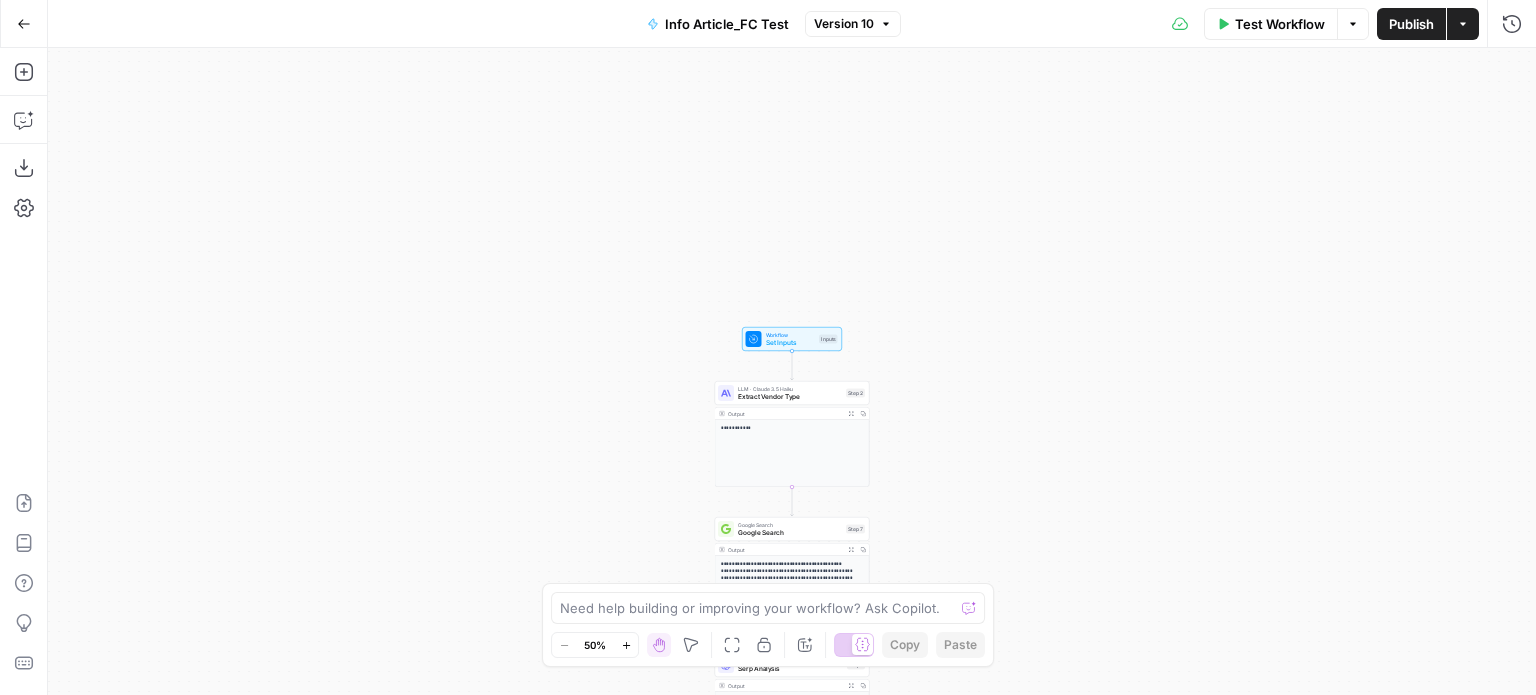 click 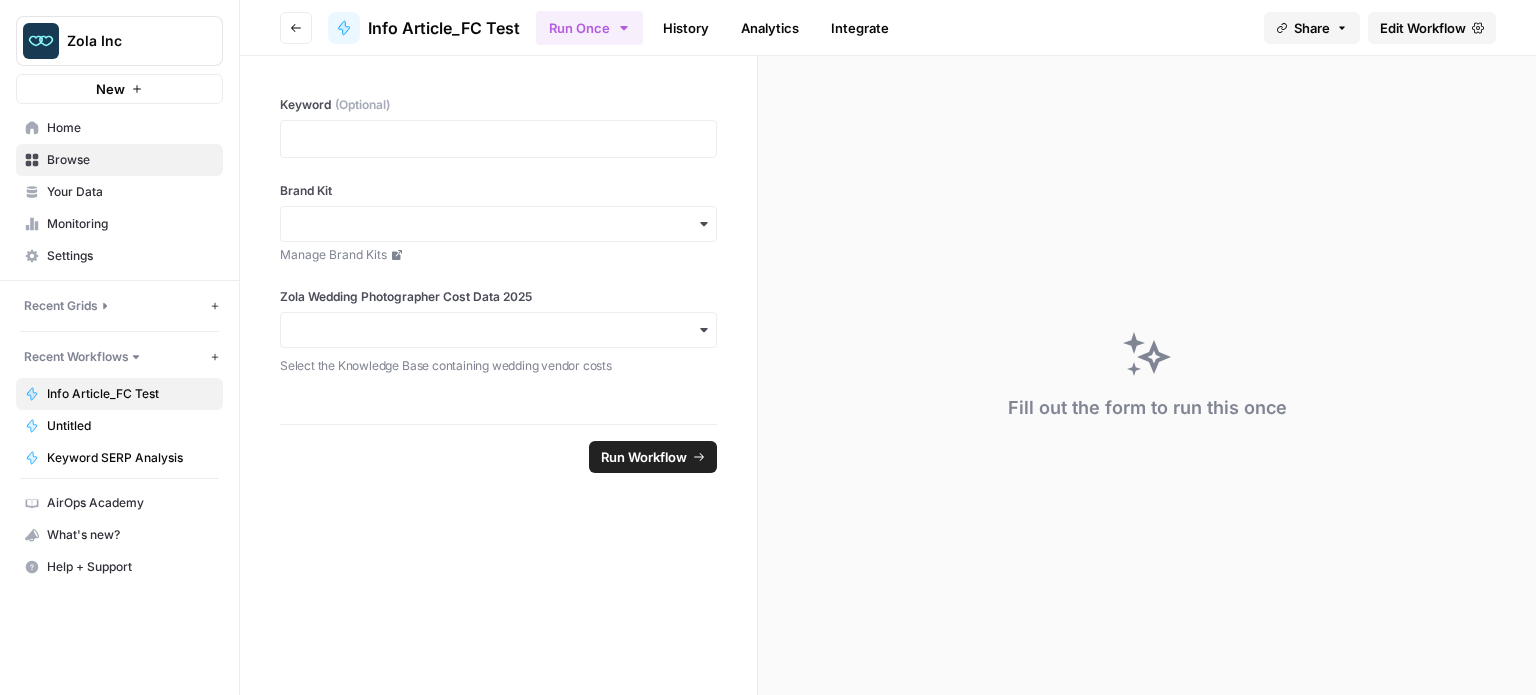 click 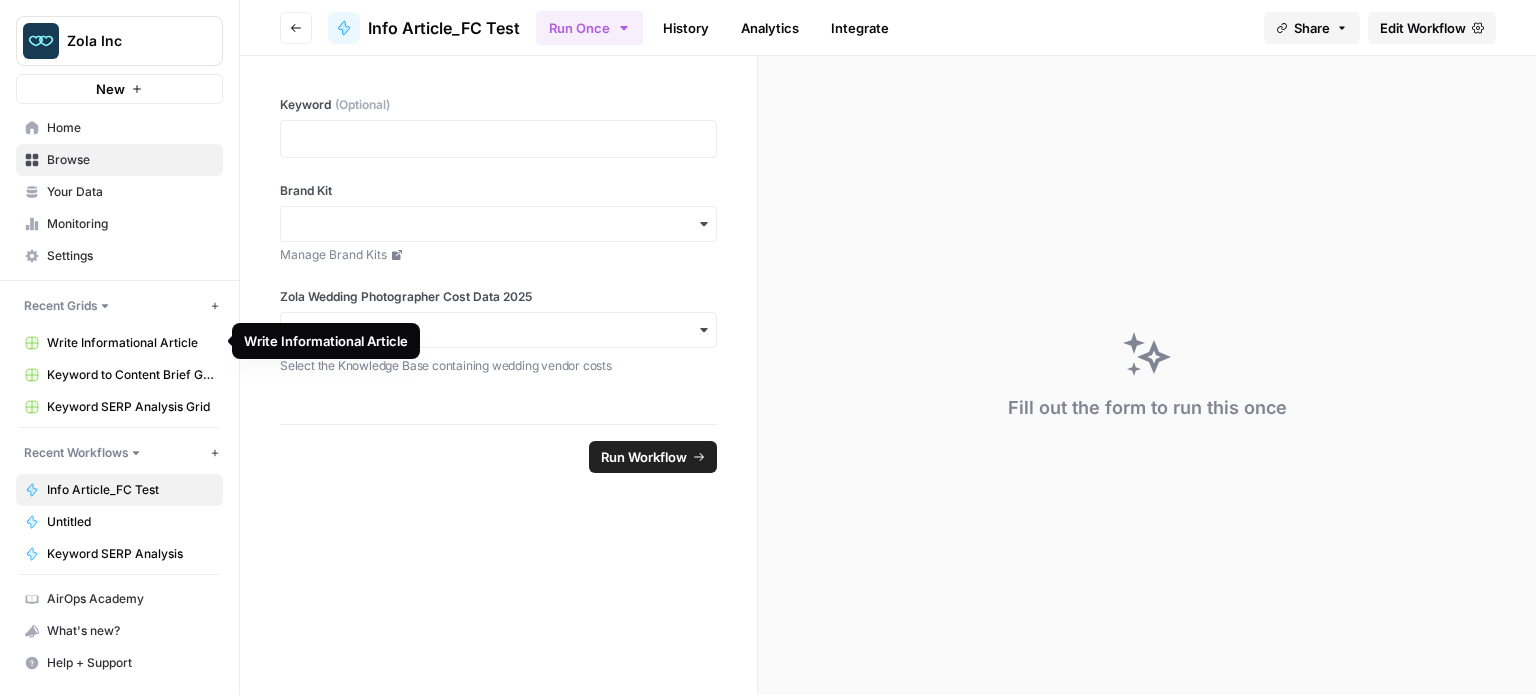 click on "Write Informational Article" at bounding box center (130, 343) 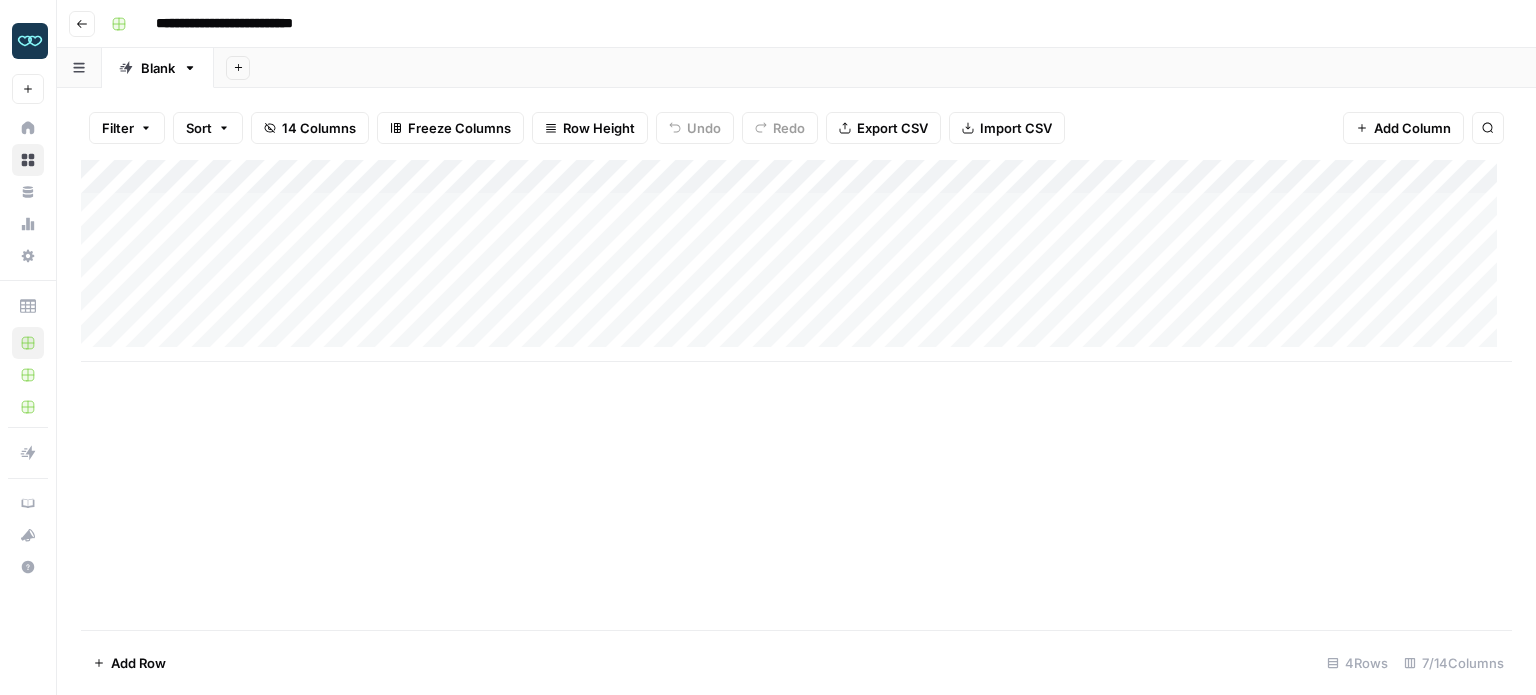 click on "Add Column" at bounding box center (796, 395) 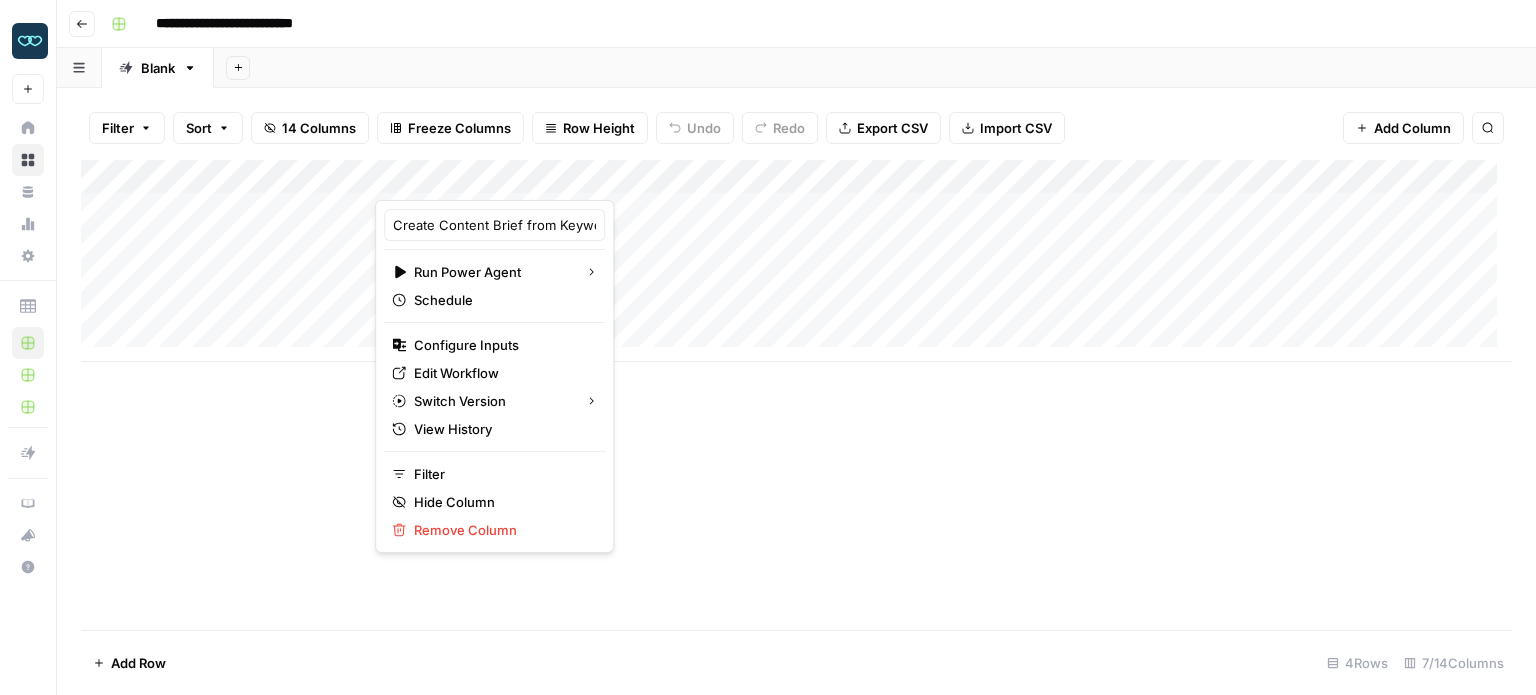 click at bounding box center [526, 180] 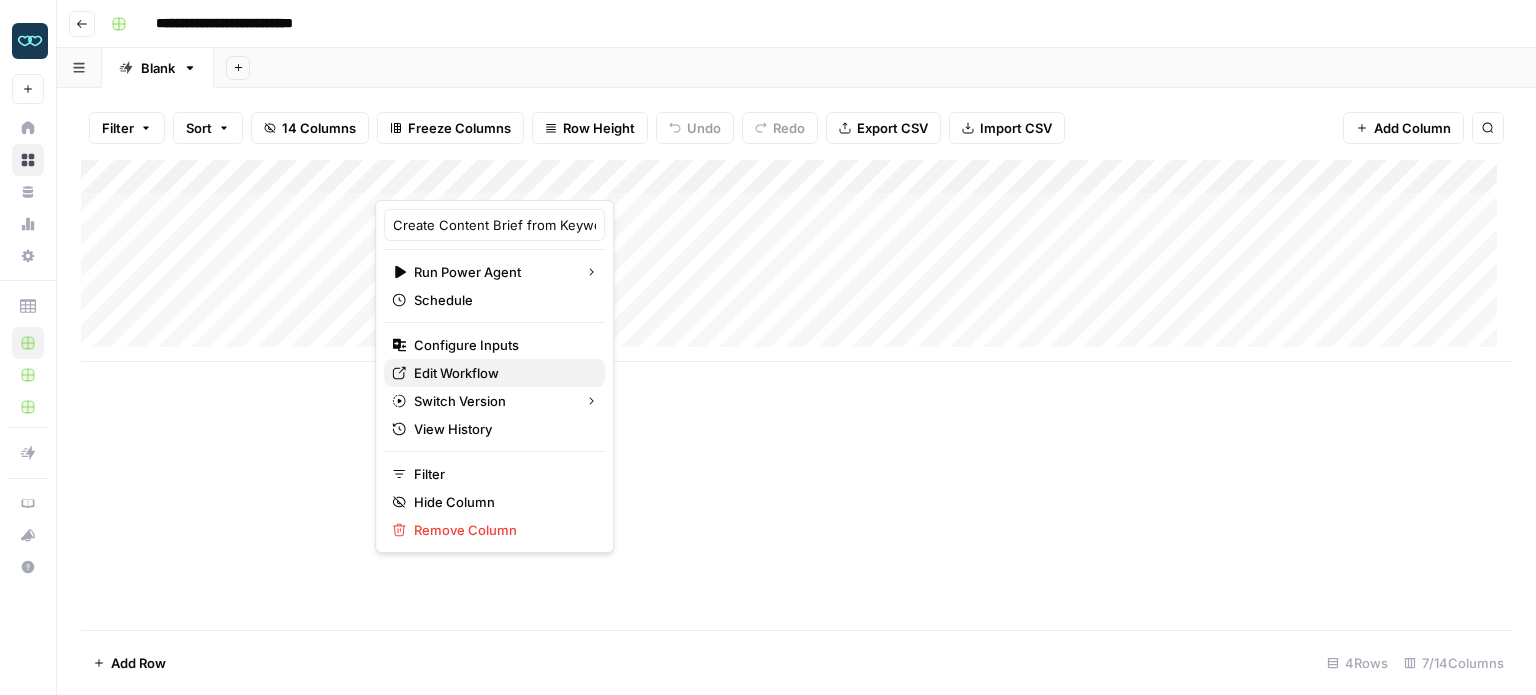 click on "Edit Workflow" at bounding box center [501, 373] 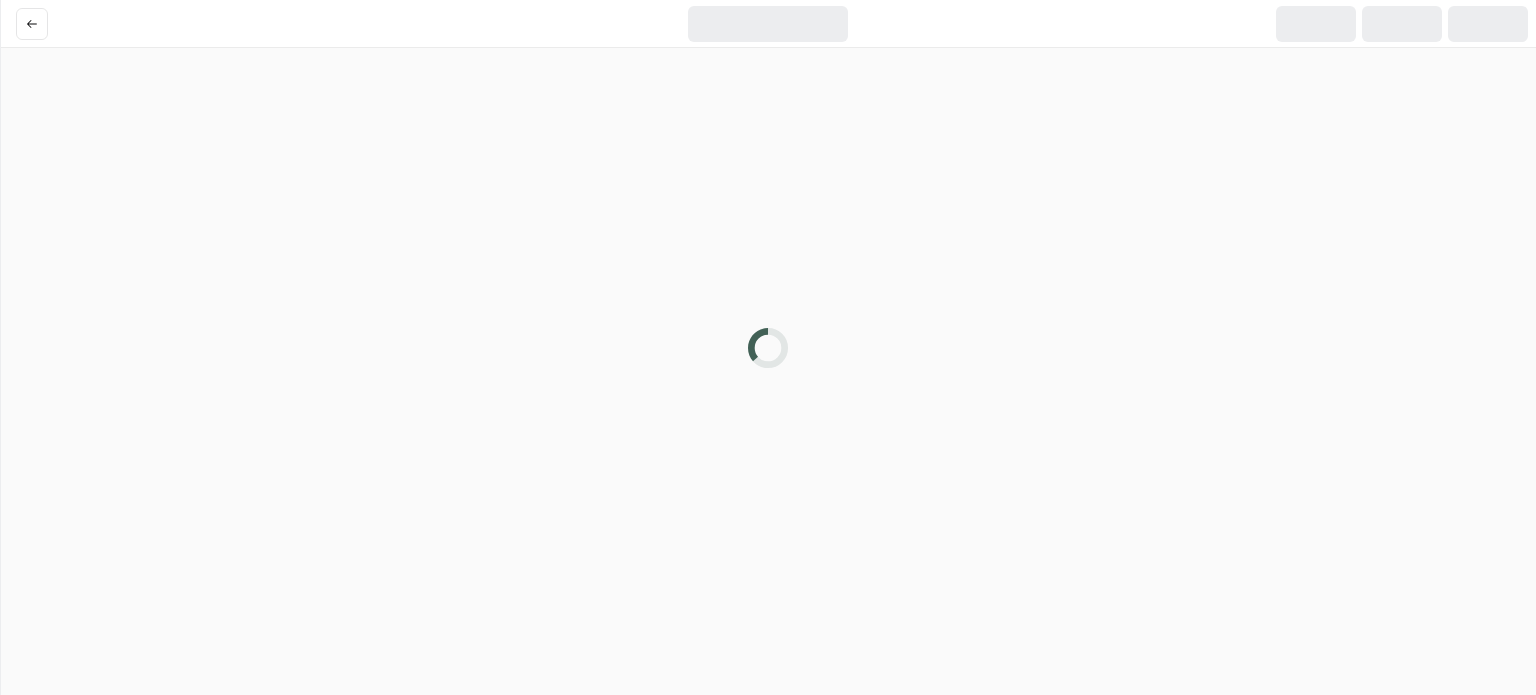 scroll, scrollTop: 0, scrollLeft: 0, axis: both 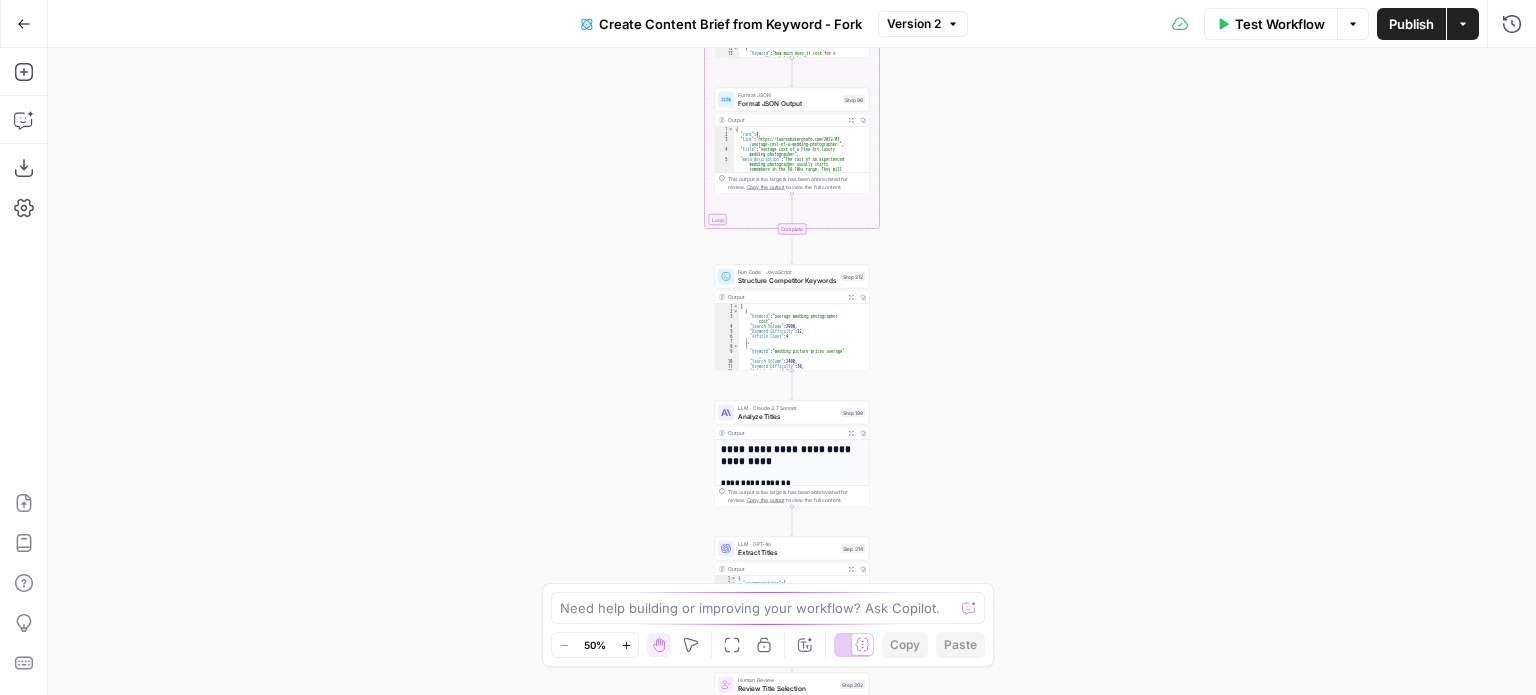 click on "Workflow Set Inputs Inputs Google Search Perform Google Search Step 51 Output Expand Output Copy 1 2 3 4 5 6 { "search_metadata" : { "id" : "6887d5f67d6e70aa84ad0270" , "status" : "Success" , "json_endpoint" : "https://serpapi.com /searches/d43b35277b8ca902 /6887d5f67d6e70aa84ad0270.json" , "pixel_position_endpoint" : "https://serpapi .com/searches/d43b35277b8ca902 /6887d5f67d6e70aa84ad0270 .json_with_pixel_position" , This output is too large & has been abbreviated for review. Copy the output to view the full content. Loop Iteration Label if relevant Step 207 Output Expand Output Copy 1 2 3 4 5 6 7 8 9 10 11 12 13 14 15 [ { "relevant" : "false" } , { "relevant" : "true" } , { "relevant" : "true" } , { "relevant" : "true" } , { "relevant" : "true" LLM · GPT-4o Mini Determine if relevant Step 208 Output Expand Output Copy 1 2" at bounding box center (792, 371) 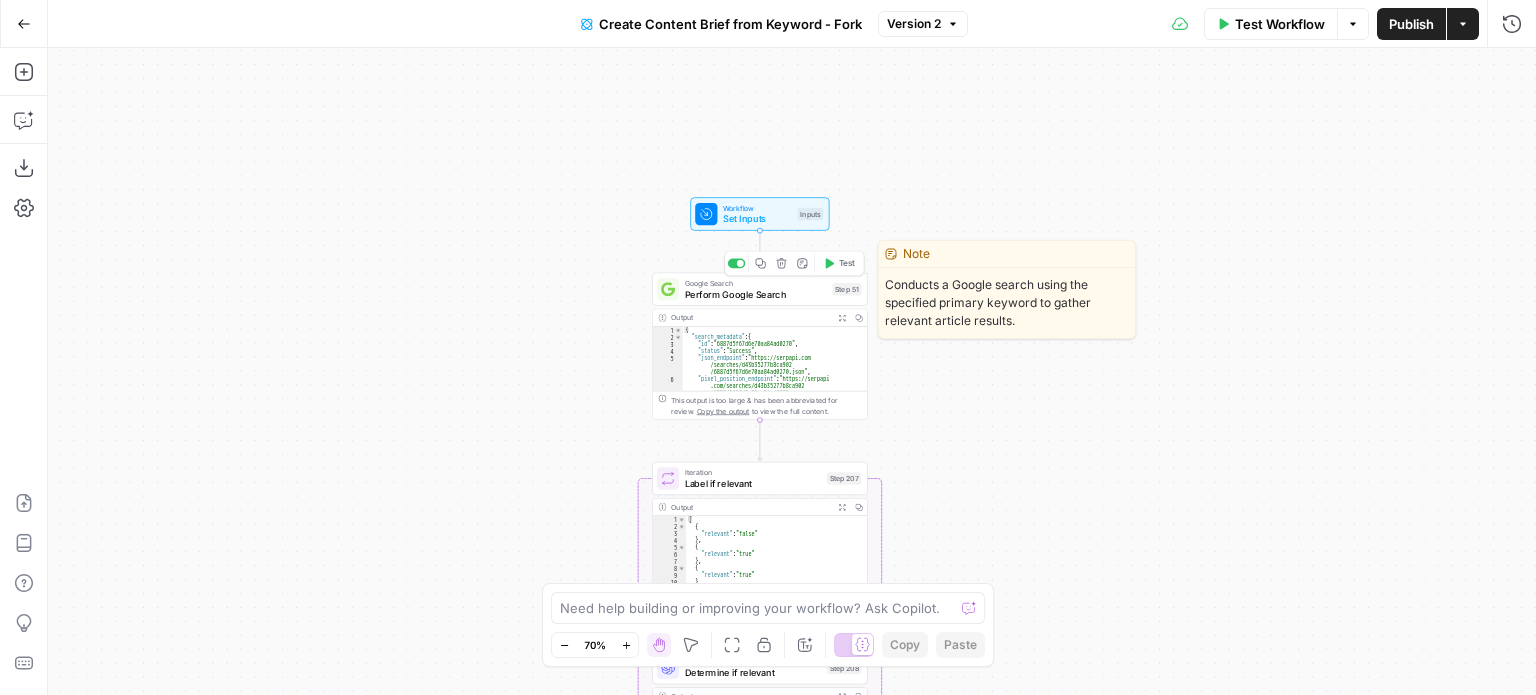click on "Test" at bounding box center (839, 263) 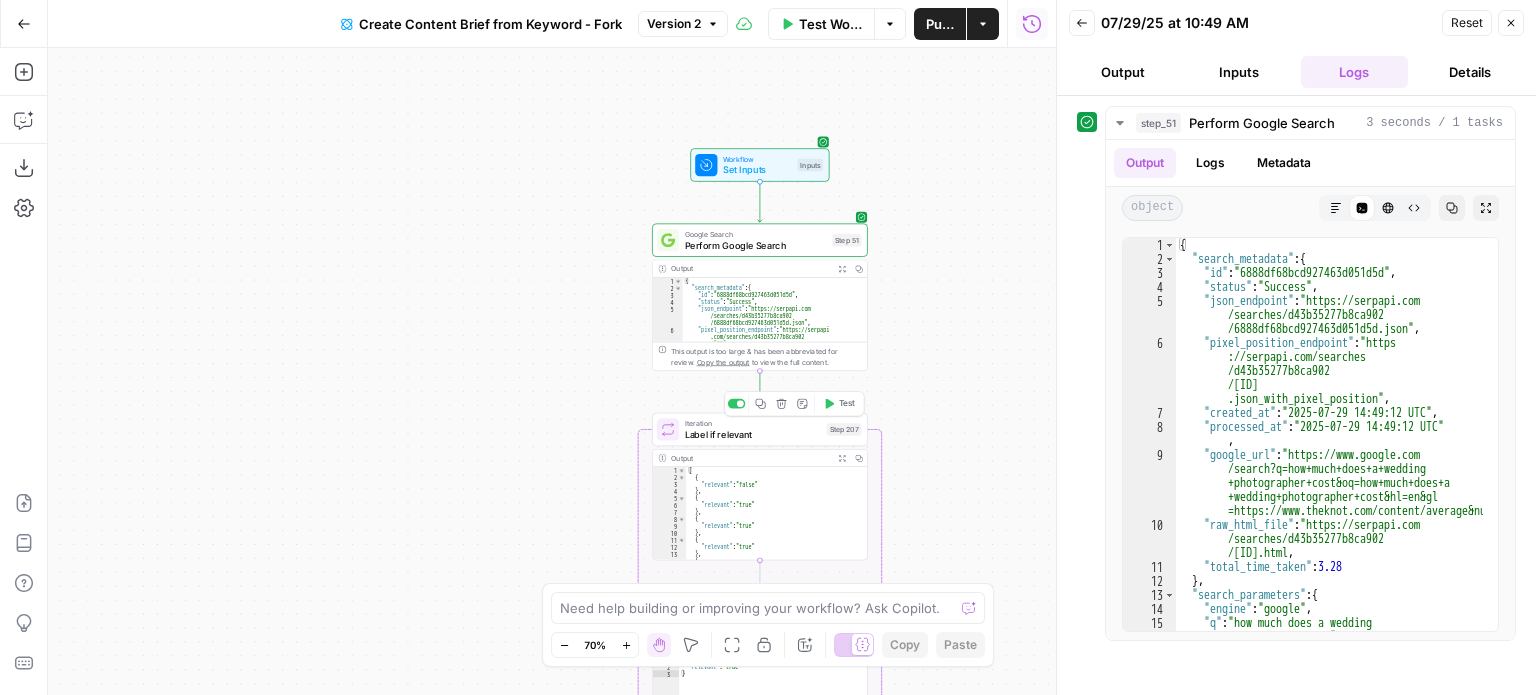 click on "Test" at bounding box center (839, 404) 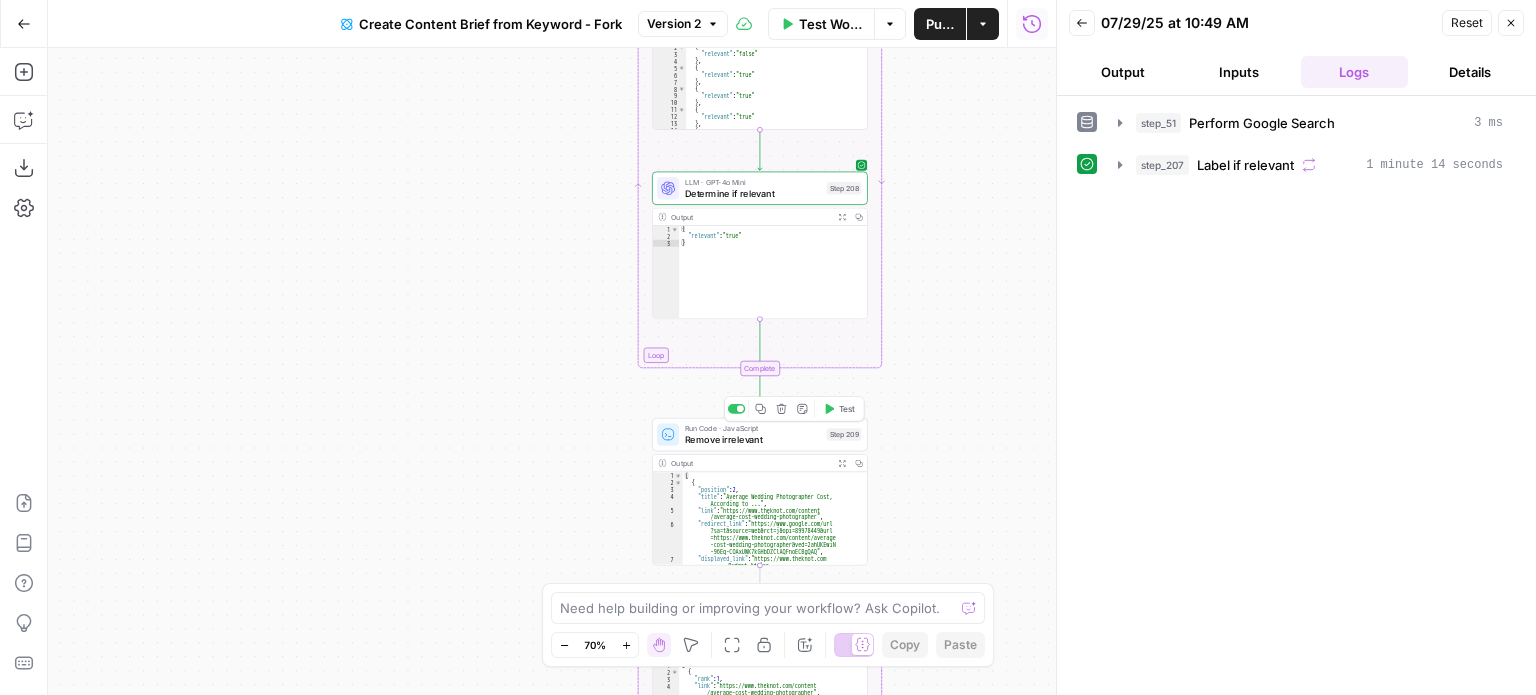 drag, startPoint x: 836, startPoint y: 413, endPoint x: 868, endPoint y: 431, distance: 36.71512 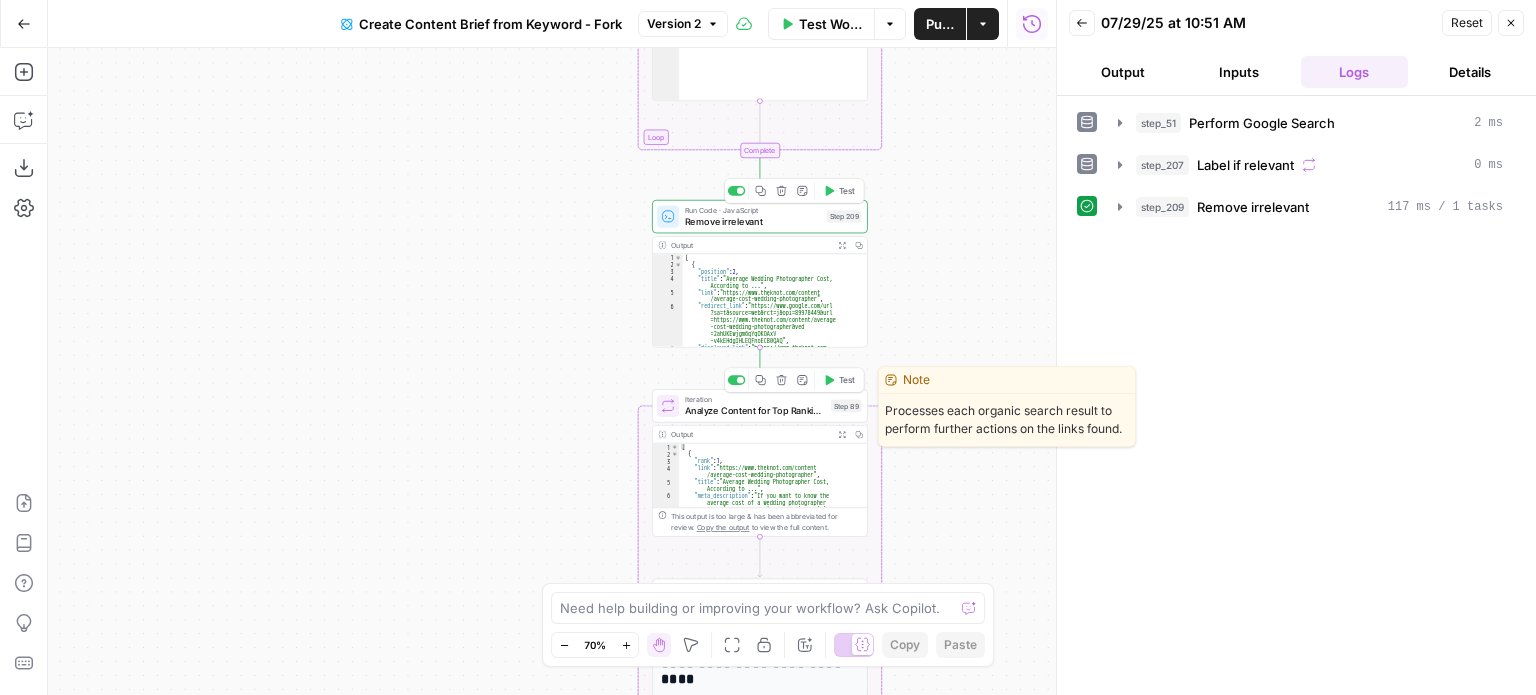 click 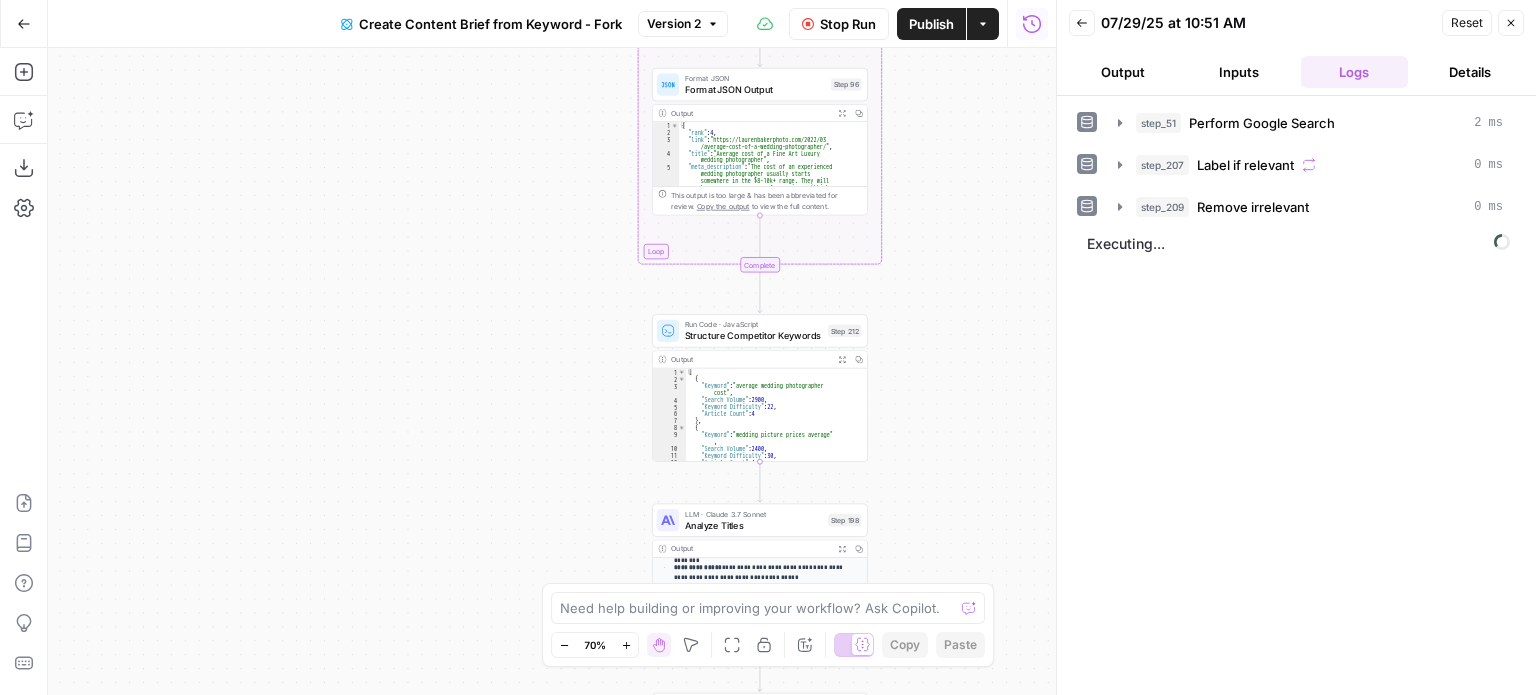 click on "Workflow Set Inputs Inputs Google Search Perform Google Search Step 51 Output Expand Output Copy 1 2 3 4 5 6 {    "search_metadata" :  {      "id" :  "[ID]" ,      "status" :  "Success" ,      "json_endpoint" :  "https://serpapi.com        /searches/d43b35277b8ca902        /[ID].json" ,      "pixel_position_endpoint" :  "https://serpapi        .com/searches/d43b35277b8ca902        /[ID]        .json_with_pixel_position" ,     This output is too large & has been abbreviated for review.   Copy the output   to view the full content. Loop Iteration Label if relevant Step 207 Output Expand Output Copy 1 2 3 4 5 6 7 8 9 10 11 12 13 [    {      "relevant" :  "false"    } ,    {      "relevant" :  "true"    } ,    {      "relevant" :  "true"    } ,    {      "relevant" :  "true"    } ,    {      "relevant" :  "true"     LLM · GPT-4o Mini Determine if relevant Step 208 Output Expand Output Copy 1 2" at bounding box center [552, 371] 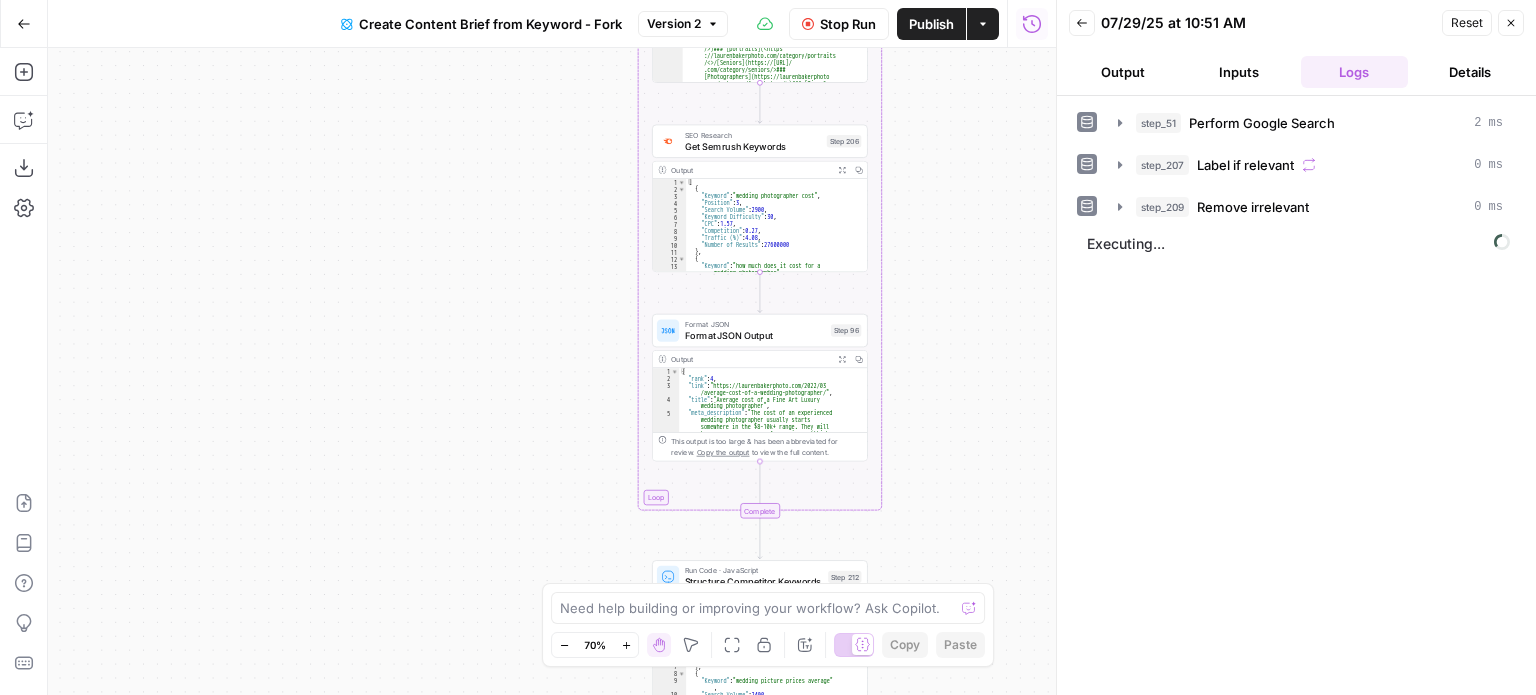 click on "Workflow Set Inputs Inputs Google Search Perform Google Search Step 51 Output Expand Output Copy 1 2 3 4 5 6 {    "search_metadata" :  {      "id" :  "[ID]" ,      "status" :  "Success" ,      "json_endpoint" :  "https://serpapi.com        /searches/d43b35277b8ca902        /[ID].json" ,      "pixel_position_endpoint" :  "https://serpapi        .com/searches/d43b35277b8ca902        /[ID]        .json_with_pixel_position" ,     This output is too large & has been abbreviated for review.   Copy the output   to view the full content. Loop Iteration Label if relevant Step 207 Output Expand Output Copy 1 2 3 4 5 6 7 8 9 10 11 12 13 [    {      "relevant" :  "false"    } ,    {      "relevant" :  "true"    } ,    {      "relevant" :  "true"    } ,    {      "relevant" :  "true"    } ,    {      "relevant" :  "true"     LLM · GPT-4o Mini Determine if relevant Step 208 Output Expand Output Copy 1 2" at bounding box center [552, 371] 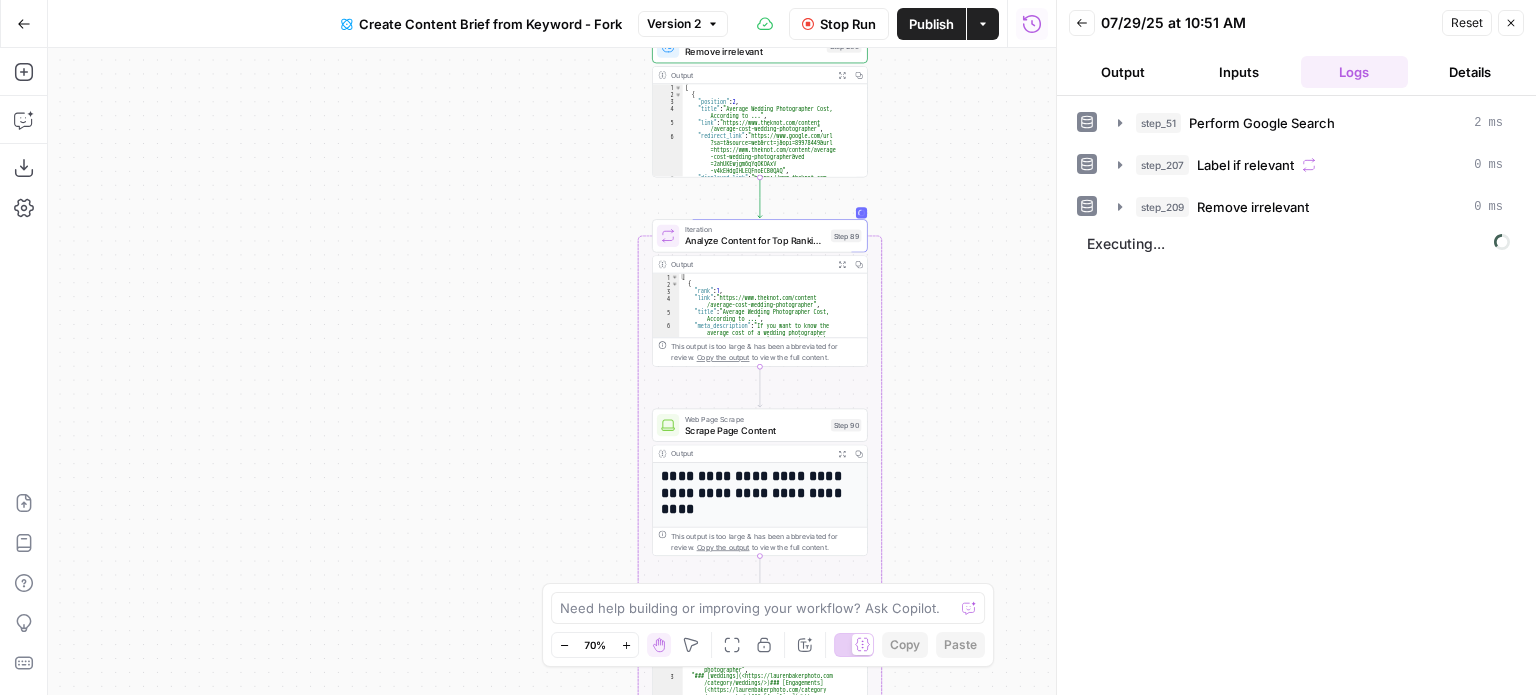 click on "Workflow Set Inputs Inputs Google Search Perform Google Search Step 51 Output Expand Output Copy 1 2 3 4 5 6 {    "search_metadata" :  {      "id" :  "[ID]" ,      "status" :  "Success" ,      "json_endpoint" :  "https://serpapi.com        /searches/d43b35277b8ca902        /[ID].json" ,      "pixel_position_endpoint" :  "https://serpapi        .com/searches/d43b35277b8ca902        /[ID]        .json_with_pixel_position" ,     This output is too large & has been abbreviated for review.   Copy the output   to view the full content. Loop Iteration Label if relevant Step 207 Output Expand Output Copy 1 2 3 4 5 6 7 8 9 10 11 12 13 [    {      "relevant" :  "false"    } ,    {      "relevant" :  "true"    } ,    {      "relevant" :  "true"    } ,    {      "relevant" :  "true"    } ,    {      "relevant" :  "true"     LLM · GPT-4o Mini Determine if relevant Step 208 Output Expand Output Copy 1 2" at bounding box center (552, 371) 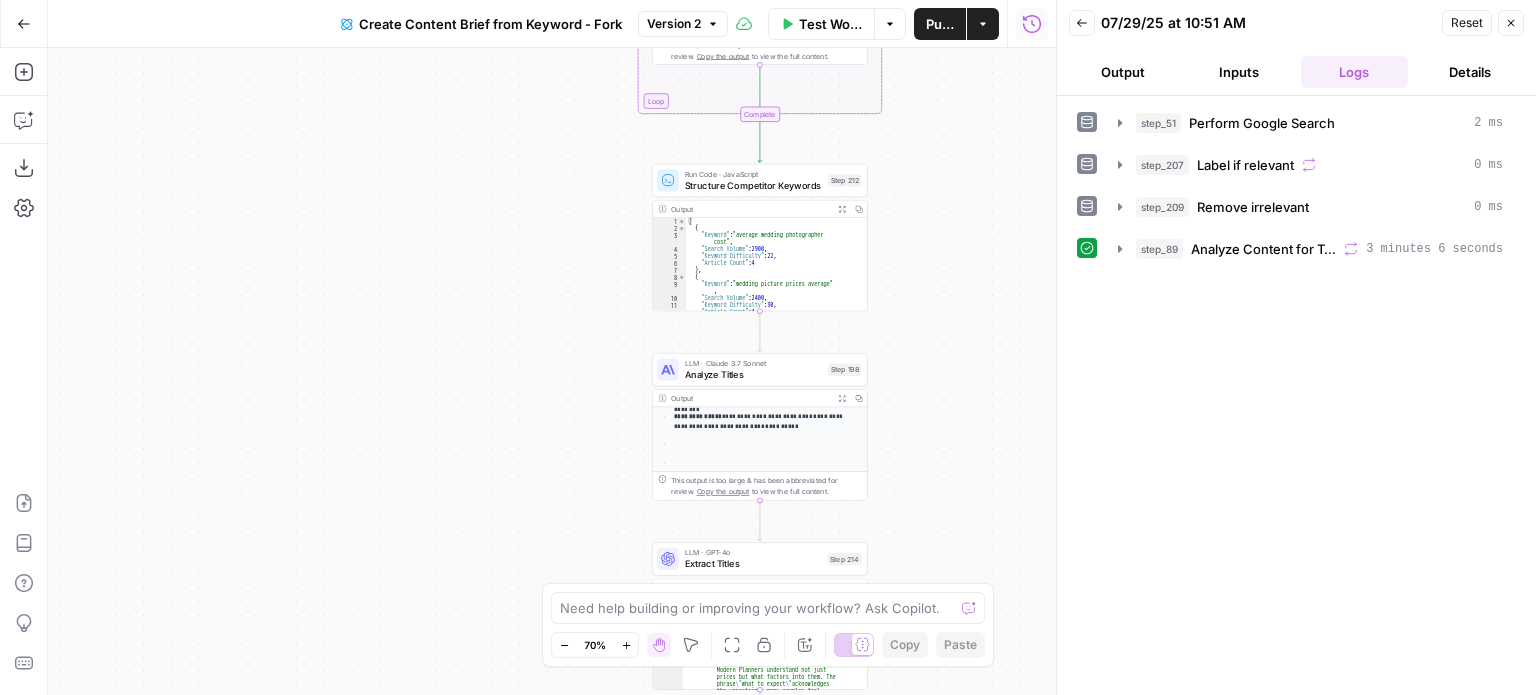 click on "Workflow Set Inputs Inputs Google Search Perform Google Search Step 51 Output Expand Output Copy 1 2 3 4 5 6 {    "search_metadata" :  {      "id" :  "[ID]" ,      "status" :  "Success" ,      "json_endpoint" :  "https://serpapi.com        /searches/d43b35277b8ca902        /[ID].json" ,      "pixel_position_endpoint" :  "https://serpapi        .com/searches/d43b35277b8ca902        /[ID]        .json_with_pixel_position" ,     This output is too large & has been abbreviated for review.   Copy the output   to view the full content. Loop Iteration Label if relevant Step 207 Output Expand Output Copy 1 2 3 4 5 6 7 8 9 10 11 12 13 [    {      "relevant" :  "false"    } ,    {      "relevant" :  "true"    } ,    {      "relevant" :  "true"    } ,    {      "relevant" :  "true"    } ,    {      "relevant" :  "true"     LLM · GPT-4o Mini Determine if relevant Step 208 Output Expand Output Copy 1 2" at bounding box center [552, 371] 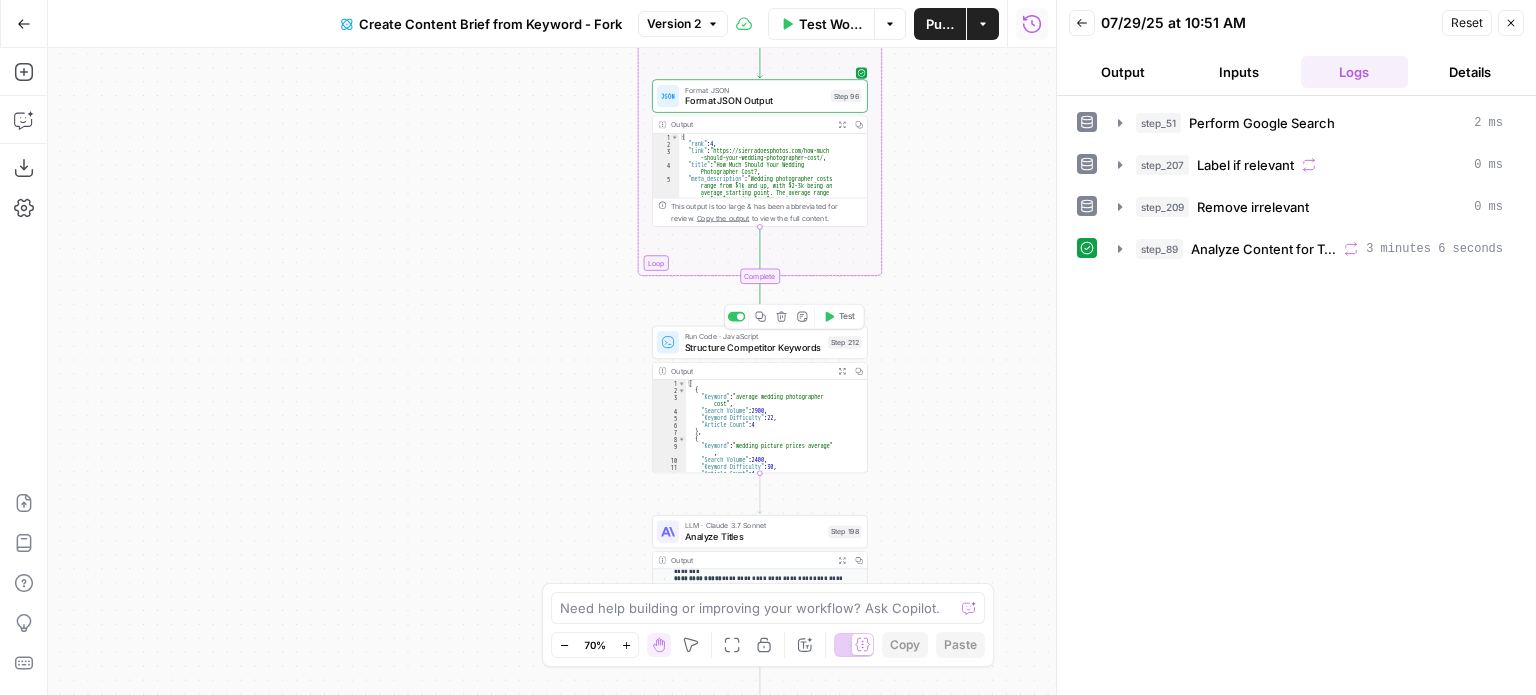 click on "Test" at bounding box center [847, 316] 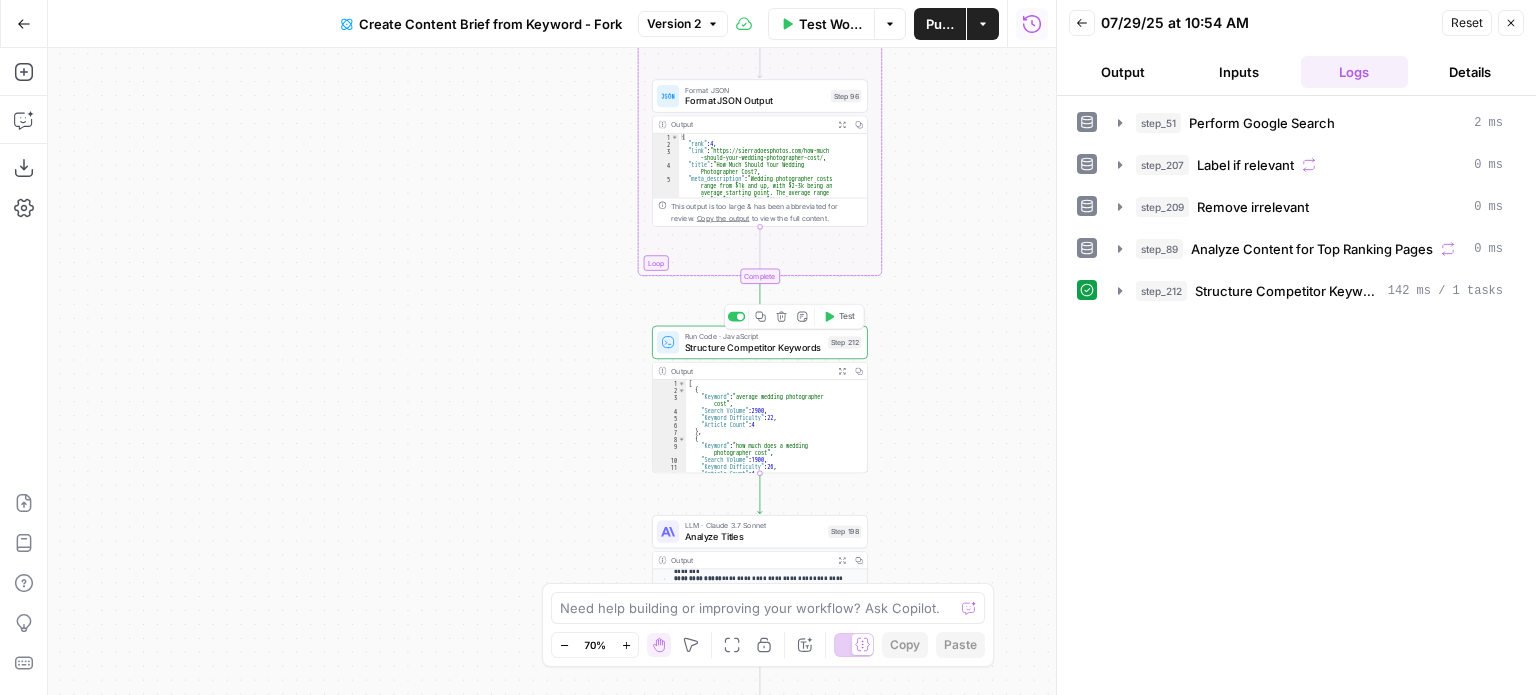 scroll, scrollTop: 30, scrollLeft: 0, axis: vertical 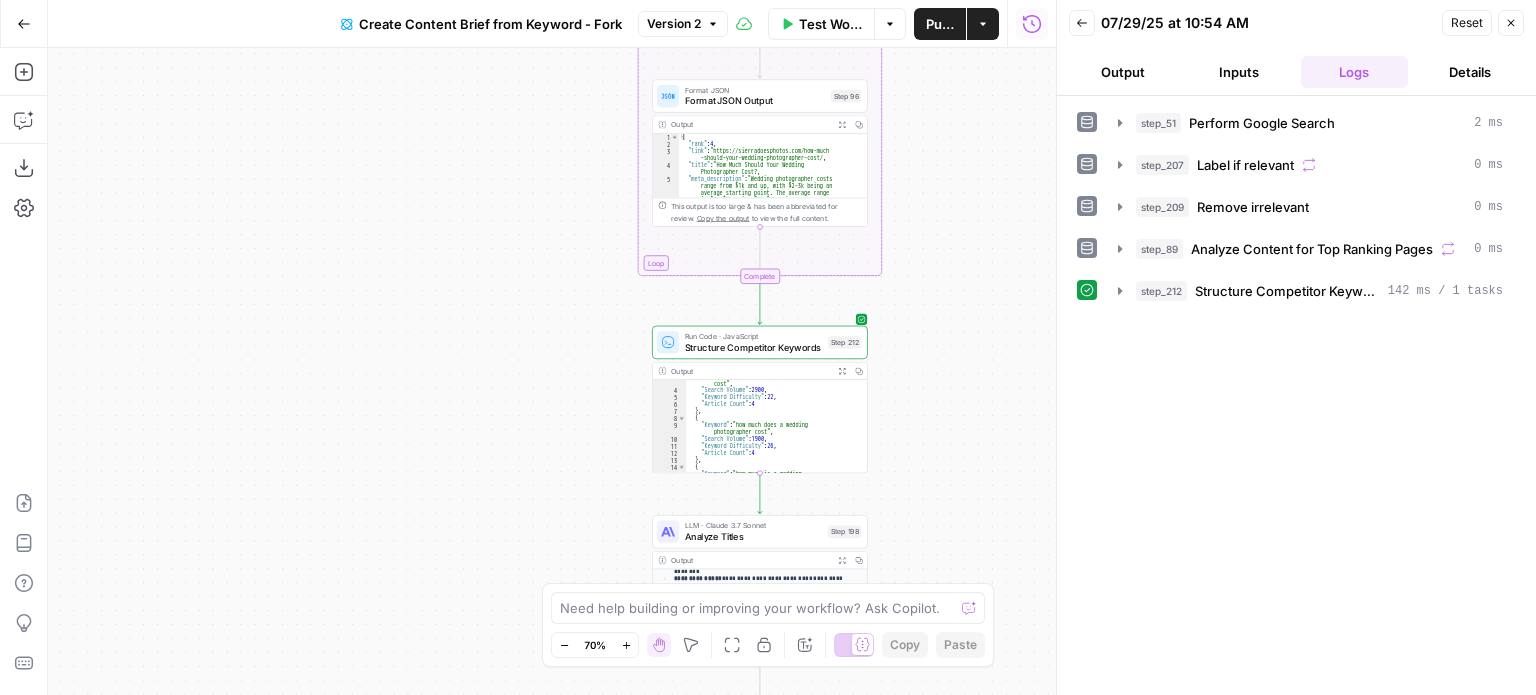 click on "step_51 Perform Google Search 2 ms step_207 Label if relevant 0 ms step_209 Remove irrelevant 0 ms step_89 Analyze Content for Top Ranking Pages 0 ms step_212 Structure Competitor Keywords 142 ms / 1 tasks" at bounding box center (1296, 395) 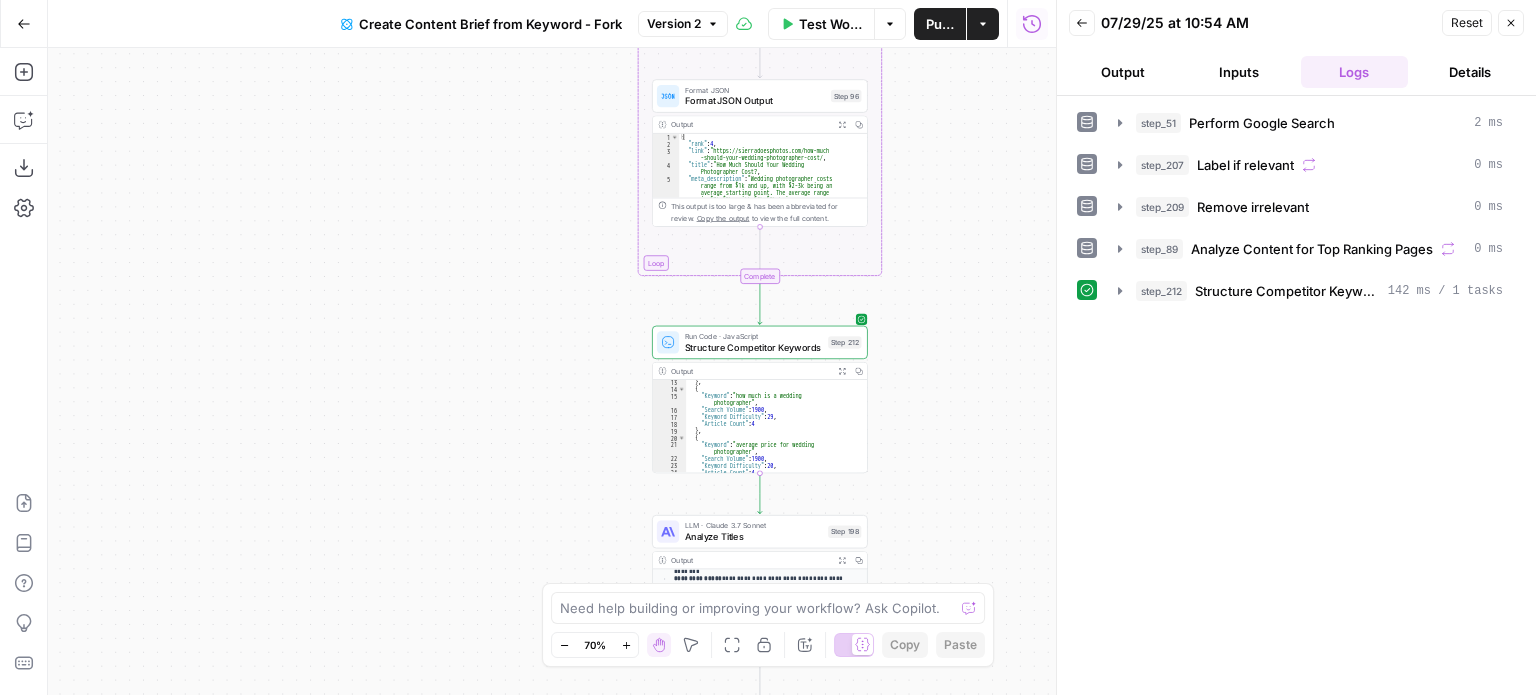 scroll, scrollTop: 227, scrollLeft: 0, axis: vertical 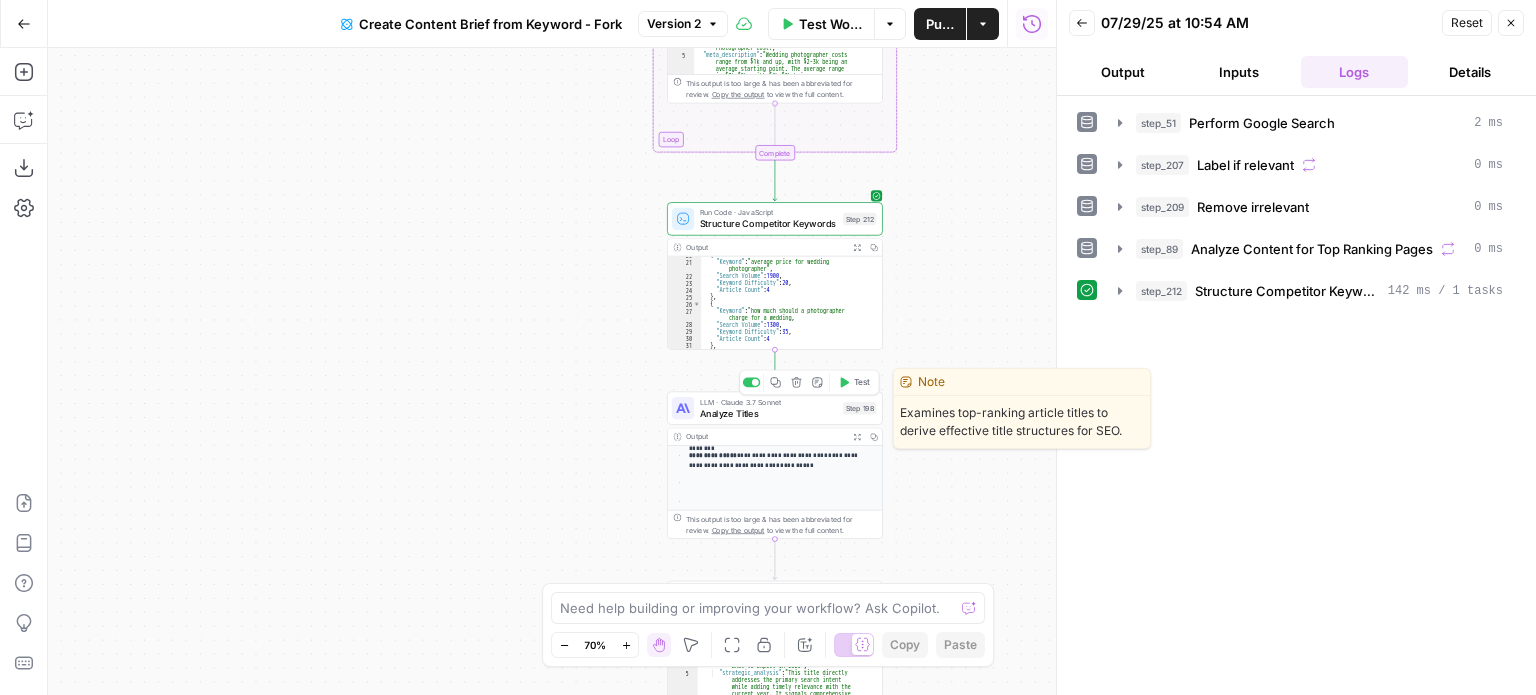 click 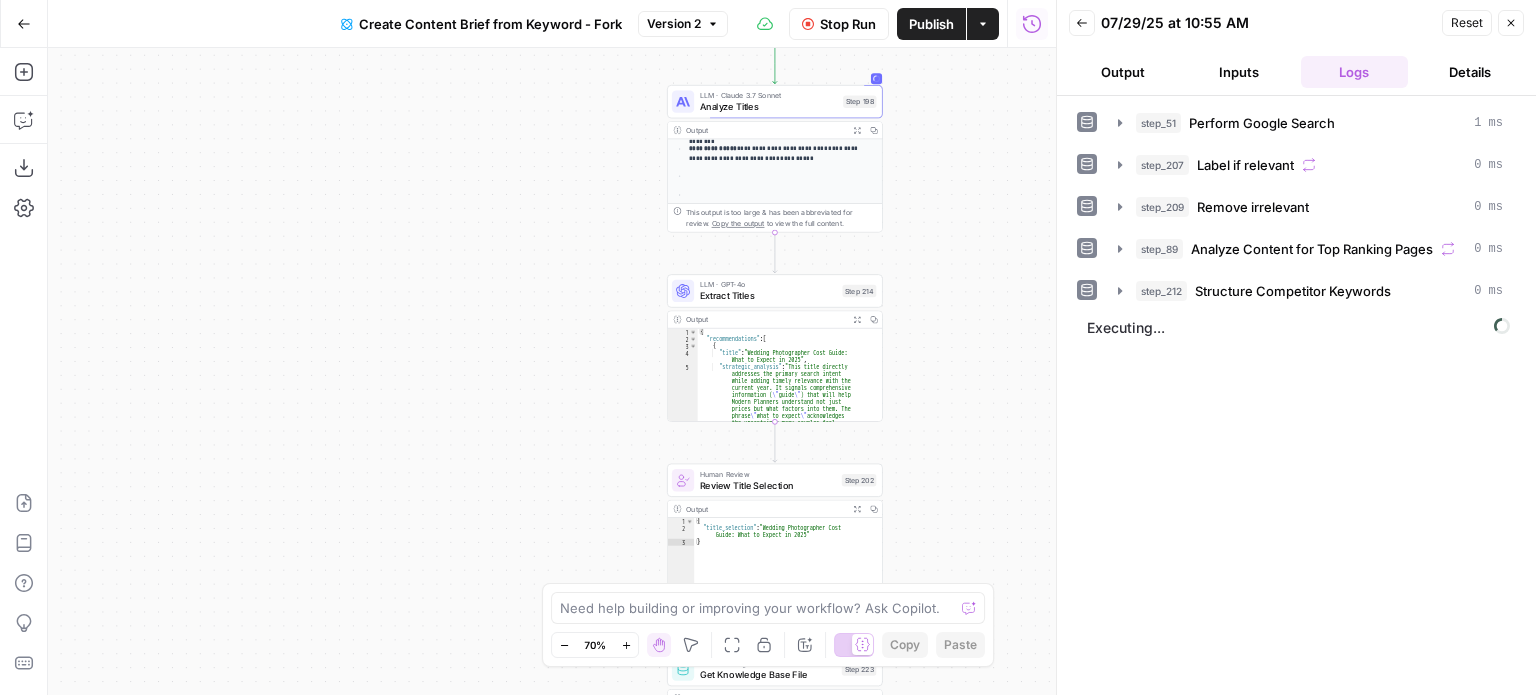 click on "Workflow Set Inputs Inputs Google Search Perform Google Search Step 51 Output Expand Output Copy 1 2 3 4 5 6 {    "search_metadata" :  {      "id" :  "[ID]" ,      "status" :  "Success" ,      "json_endpoint" :  "https://serpapi.com        /searches/d43b35277b8ca902        /[ID].json" ,      "pixel_position_endpoint" :  "https://serpapi        .com/searches/d43b35277b8ca902        /[ID]        .json_with_pixel_position" ,     This output is too large & has been abbreviated for review.   Copy the output   to view the full content. Loop Iteration Label if relevant Step 207 Output Expand Output Copy 1 2 3 4 5 6 7 8 9 10 11 12 13 [    {      "relevant" :  "false"    } ,    {      "relevant" :  "true"    } ,    {      "relevant" :  "true"    } ,    {      "relevant" :  "true"    } ,    {      "relevant" :  "true"     LLM · GPT-4o Mini Determine if relevant Step 208 Output Expand Output Copy 1 2" at bounding box center [552, 371] 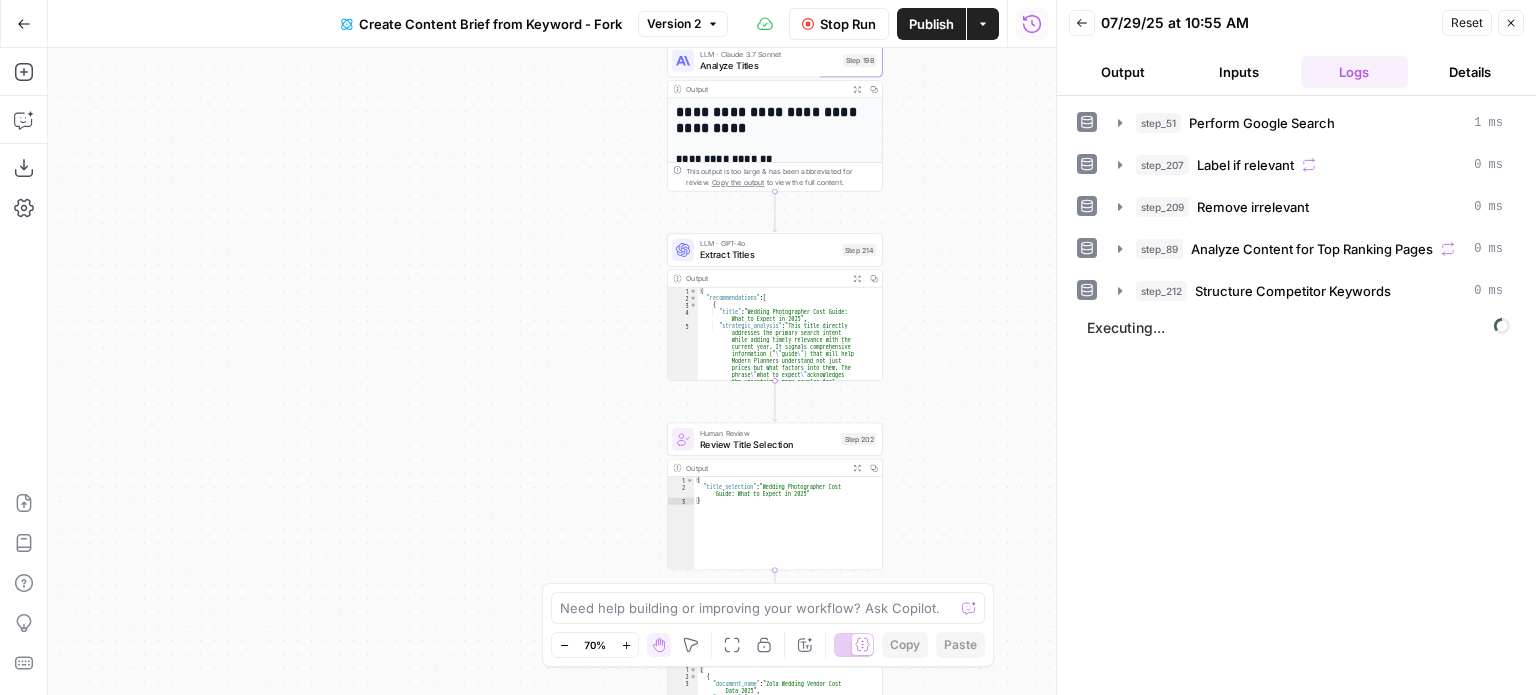 scroll, scrollTop: 0, scrollLeft: 0, axis: both 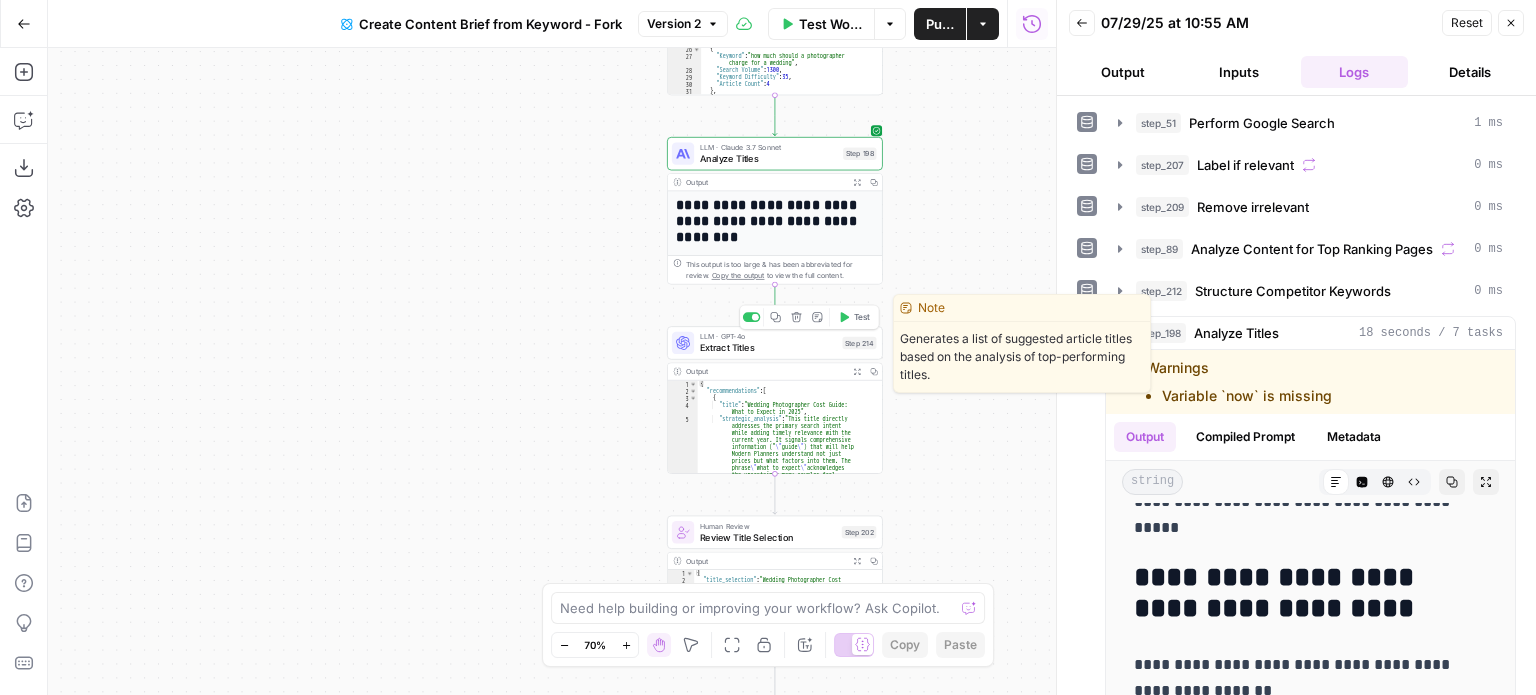 click 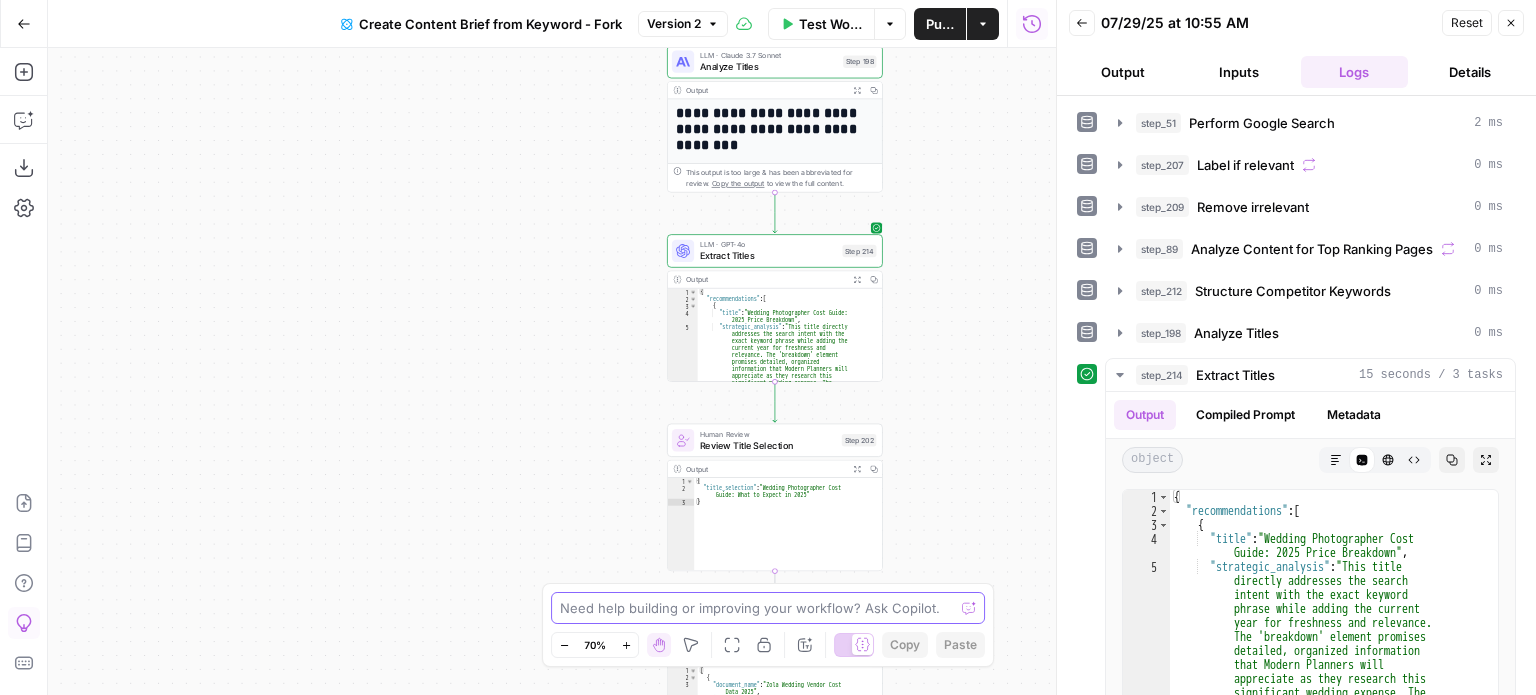 click at bounding box center (757, 608) 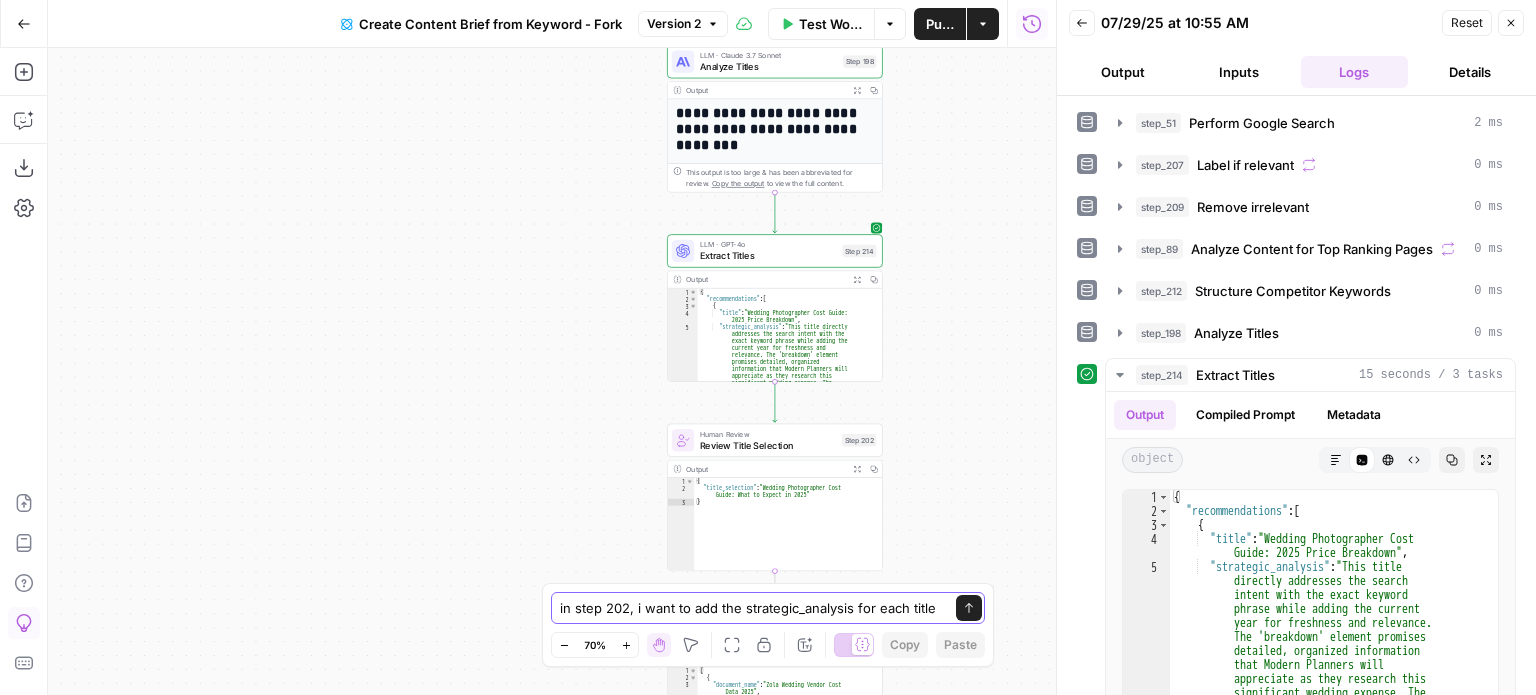 click on "in step 202, i want to add the strategic_analysis for each title" at bounding box center (748, 608) 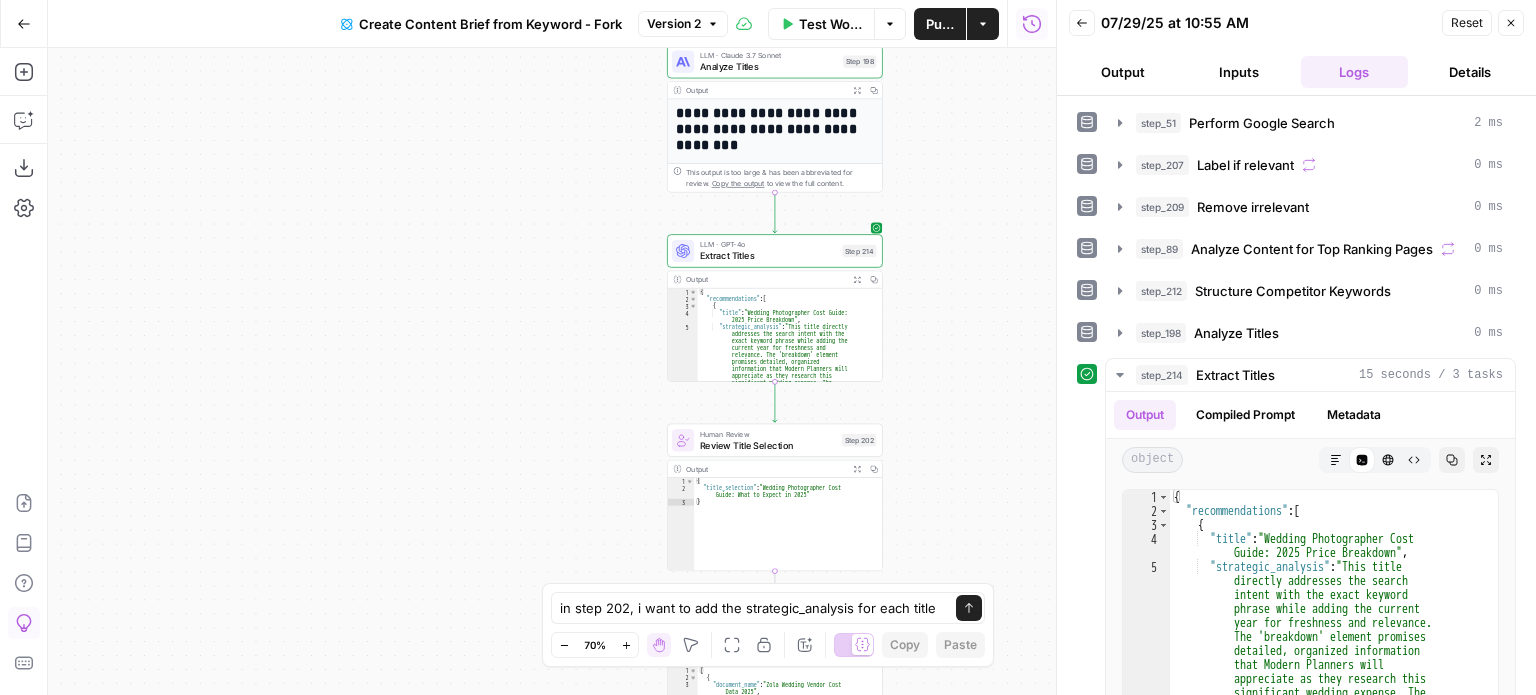 click on "Send" at bounding box center [960, 608] 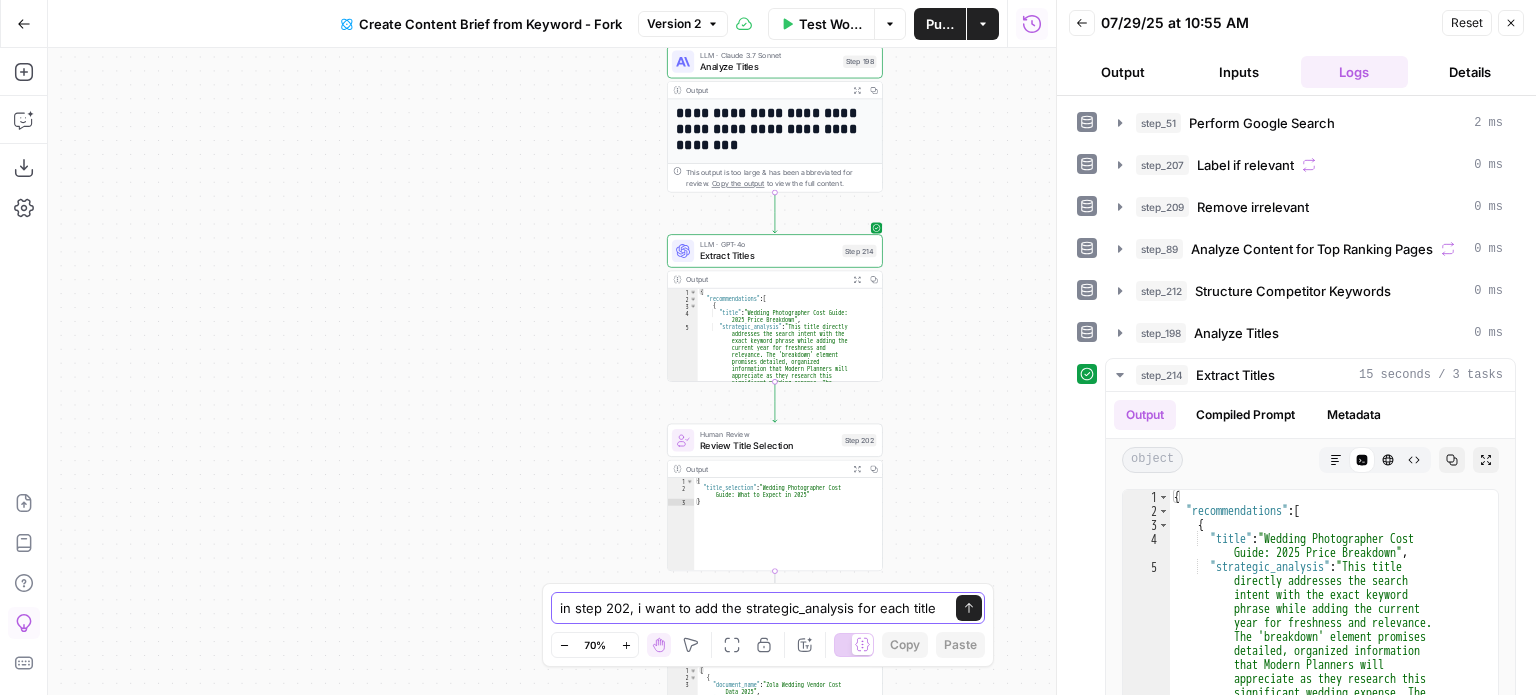 click on "in step 202, i want to add the strategic_analysis for each title" at bounding box center (748, 608) 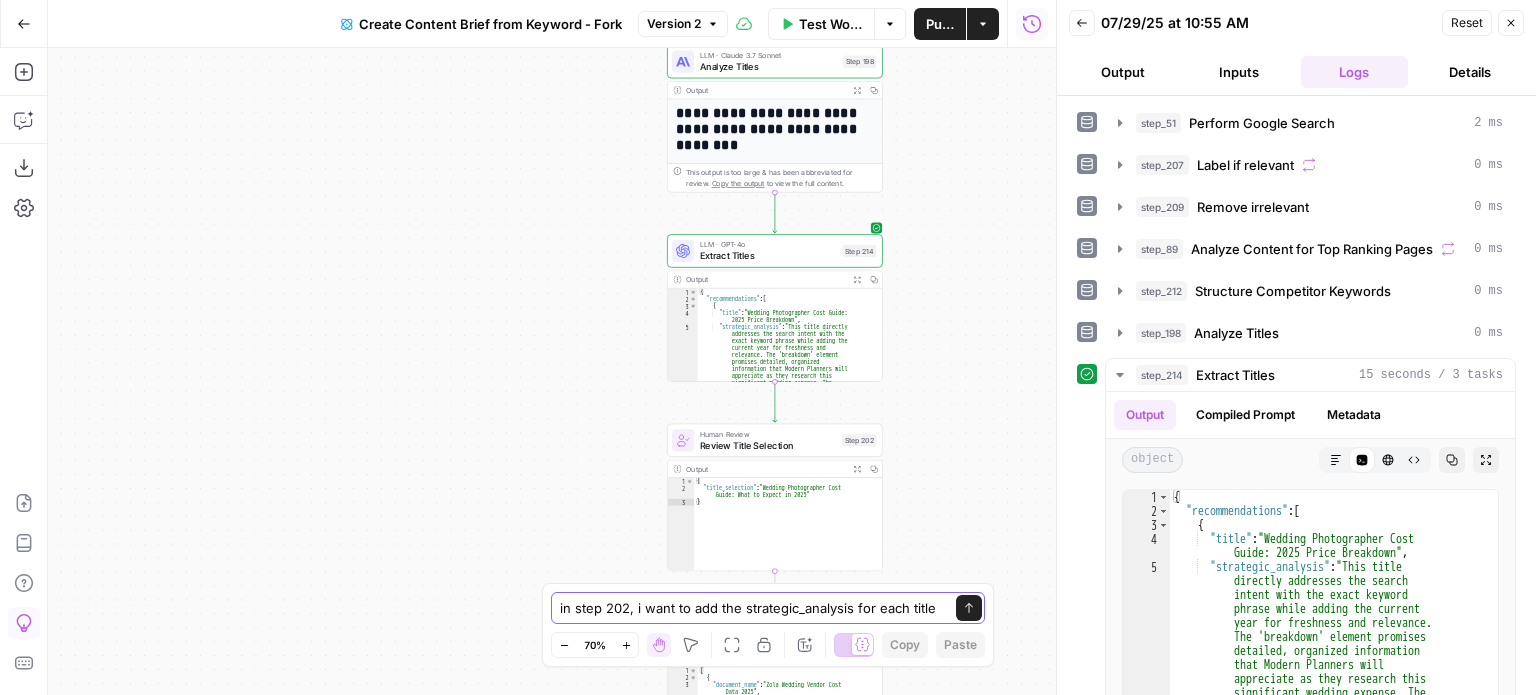 type on "in step 202, i want to add the strategic_analysis for each title" 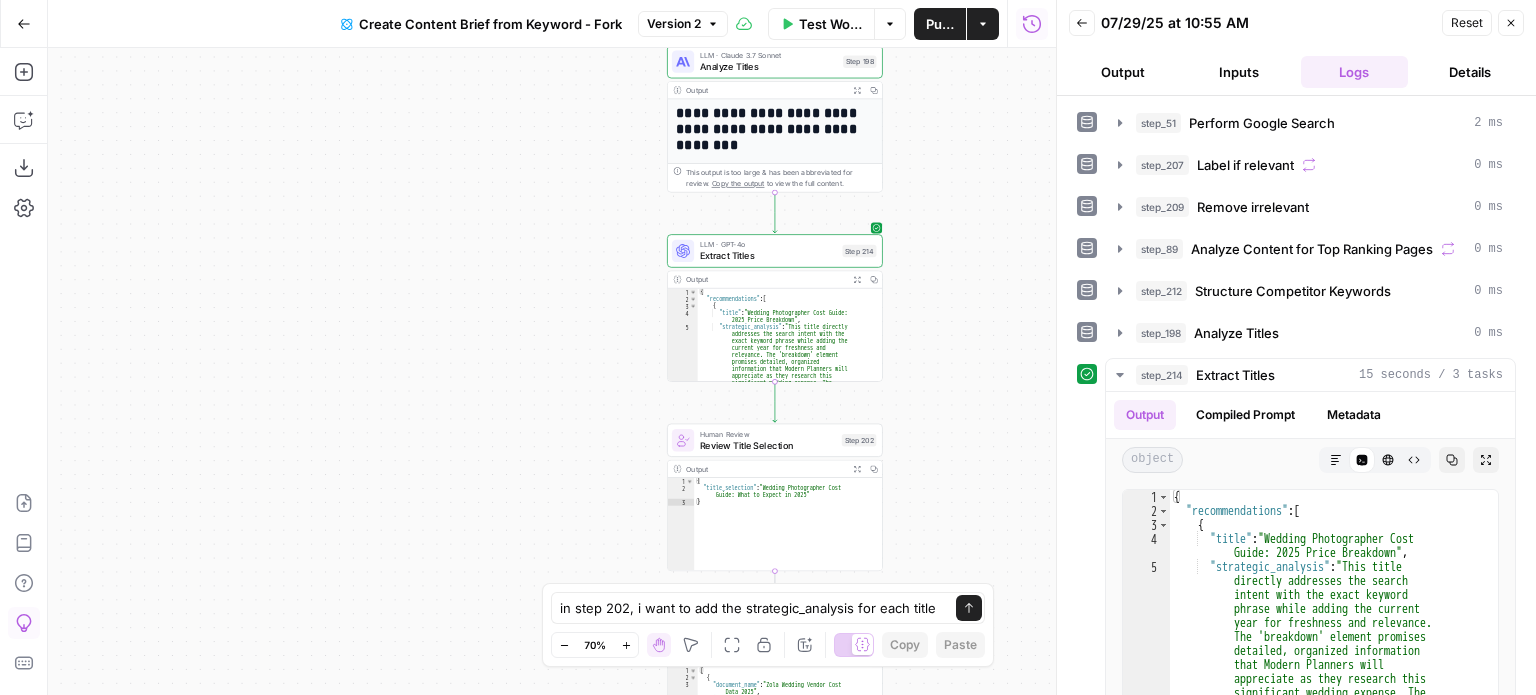 click on "Workflow Set Inputs Inputs Google Search Perform Google Search Step 51 Output Expand Output Copy 1 2 3 4 5 6 {    "search_metadata" :  {      "id" :  "[ID]" ,      "status" :  "Success" ,      "json_endpoint" :  "https://serpapi.com        /searches/d43b35277b8ca902        /[ID].json" ,      "pixel_position_endpoint" :  "https://serpapi        .com/searches/d43b35277b8ca902        /[ID]        .json_with_pixel_position" ,     This output is too large & has been abbreviated for review.   Copy the output   to view the full content. Loop Iteration Label if relevant Step 207 Output Expand Output Copy 1 2 3 4 5 6 7 8 9 10 11 12 13 [    {      "relevant" :  "false"    } ,    {      "relevant" :  "true"    } ,    {      "relevant" :  "true"    } ,    {      "relevant" :  "true"    } ,    {      "relevant" :  "true"     LLM · GPT-4o Mini Determine if relevant Step 208 Output Expand Output Copy 1 2" at bounding box center [552, 371] 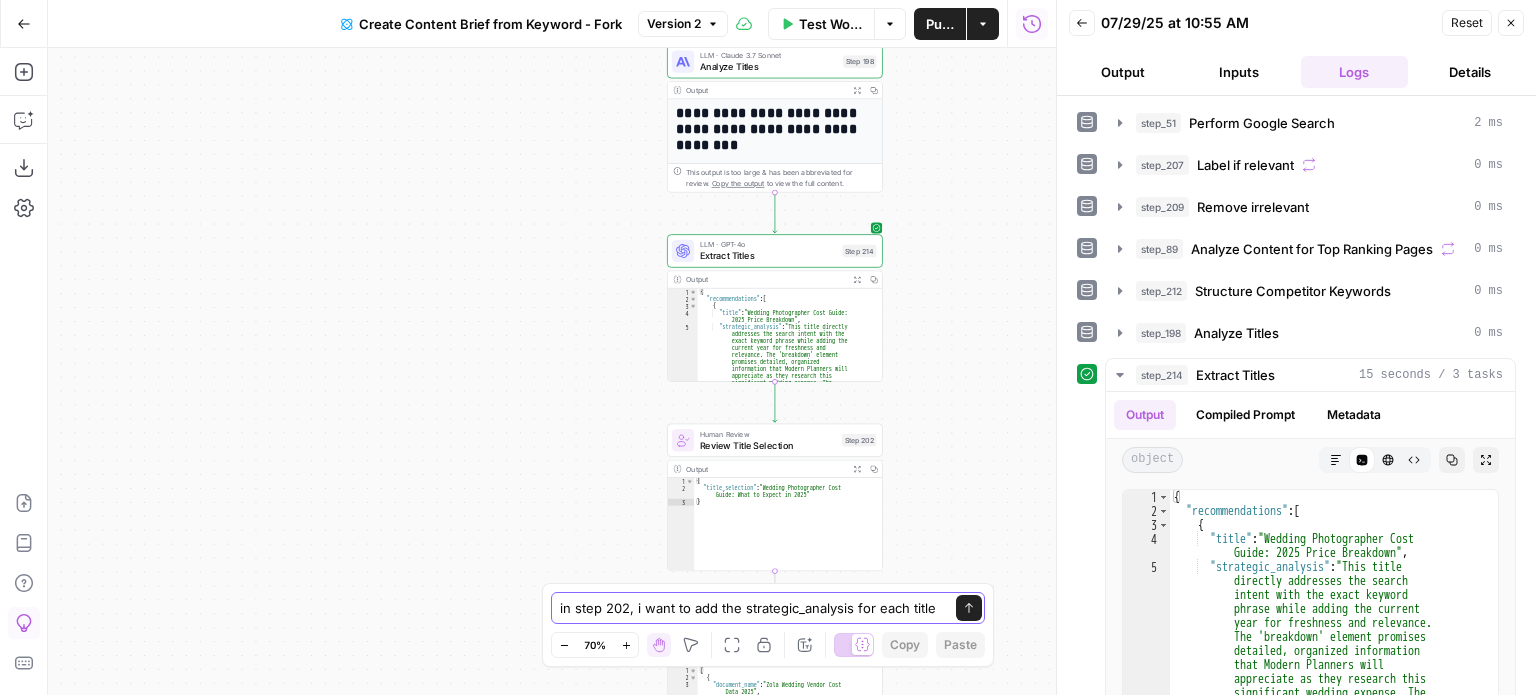 click on "in step 202, i want to add the strategic_analysis for each title" at bounding box center (748, 608) 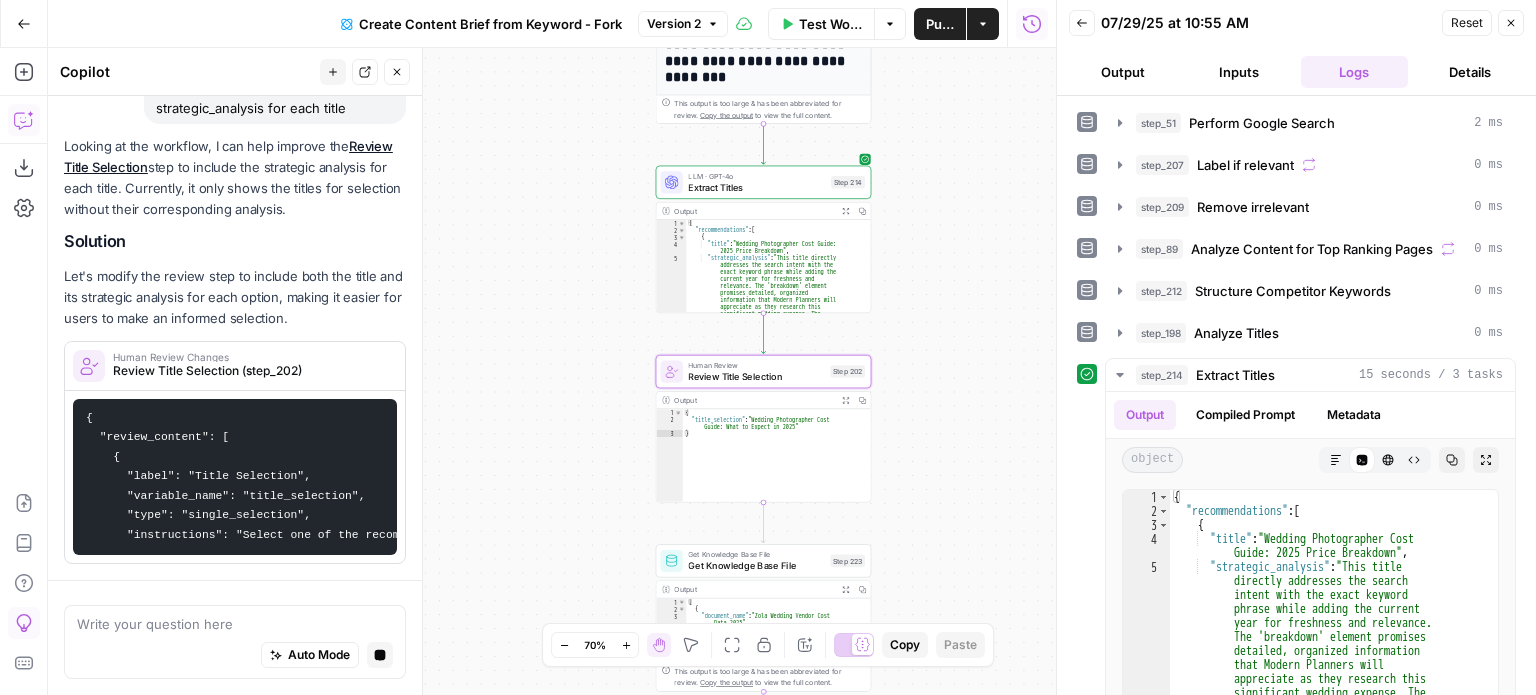 scroll, scrollTop: 217, scrollLeft: 0, axis: vertical 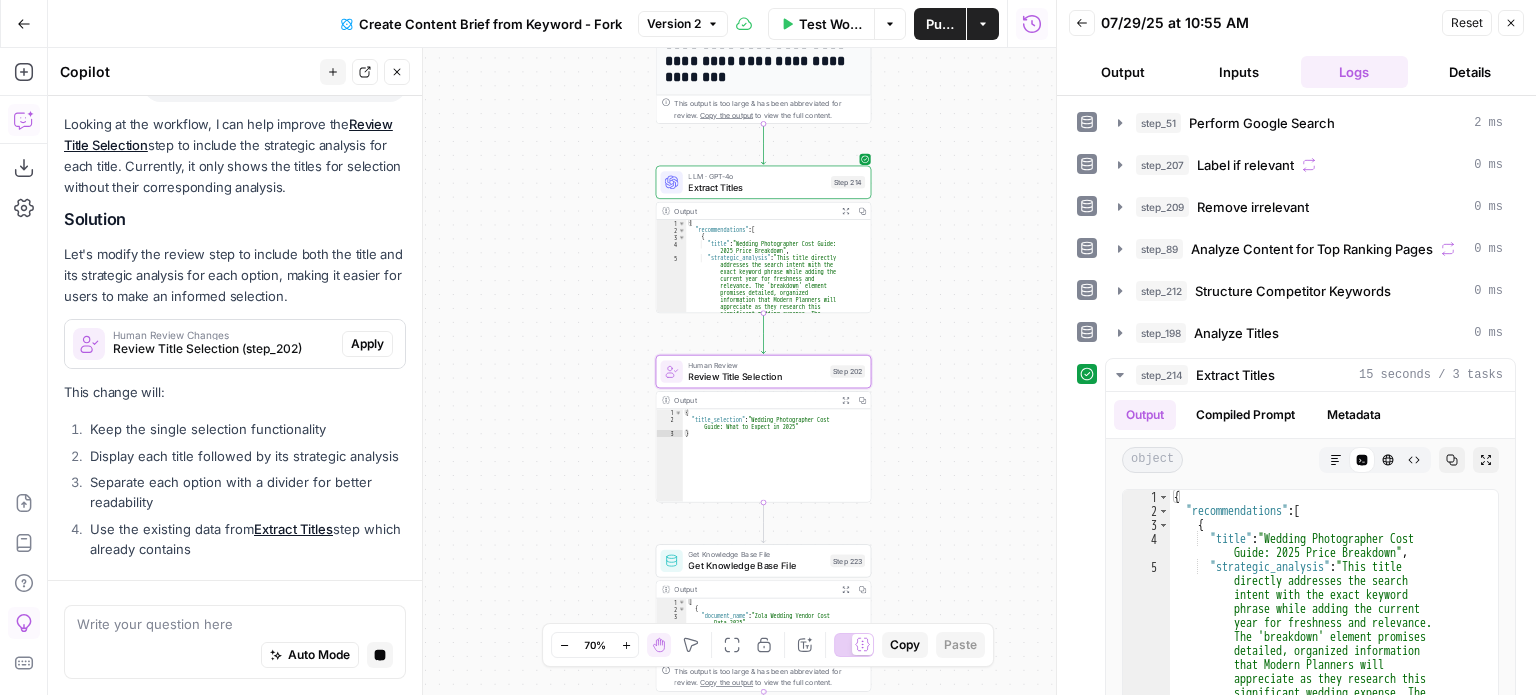 click on "Looking at the workflow, I can help improve the  Review Title Selection  step to include the strategic analysis for each title. Currently, it only shows the titles for selection without their corresponding analysis.
Solution
Let's modify the review step to include both the title and its strategic analysis for each option, making it easier for users to make an informed selection.
Human Review Changes Review Title Selection (step_202) Apply
This change will:
Keep the single selection functionality
Display each title followed by its strategic analysis
Separate each option with a divider for better readability
Use the existing data from  Extract Titles  step which already contains" at bounding box center [235, 340] 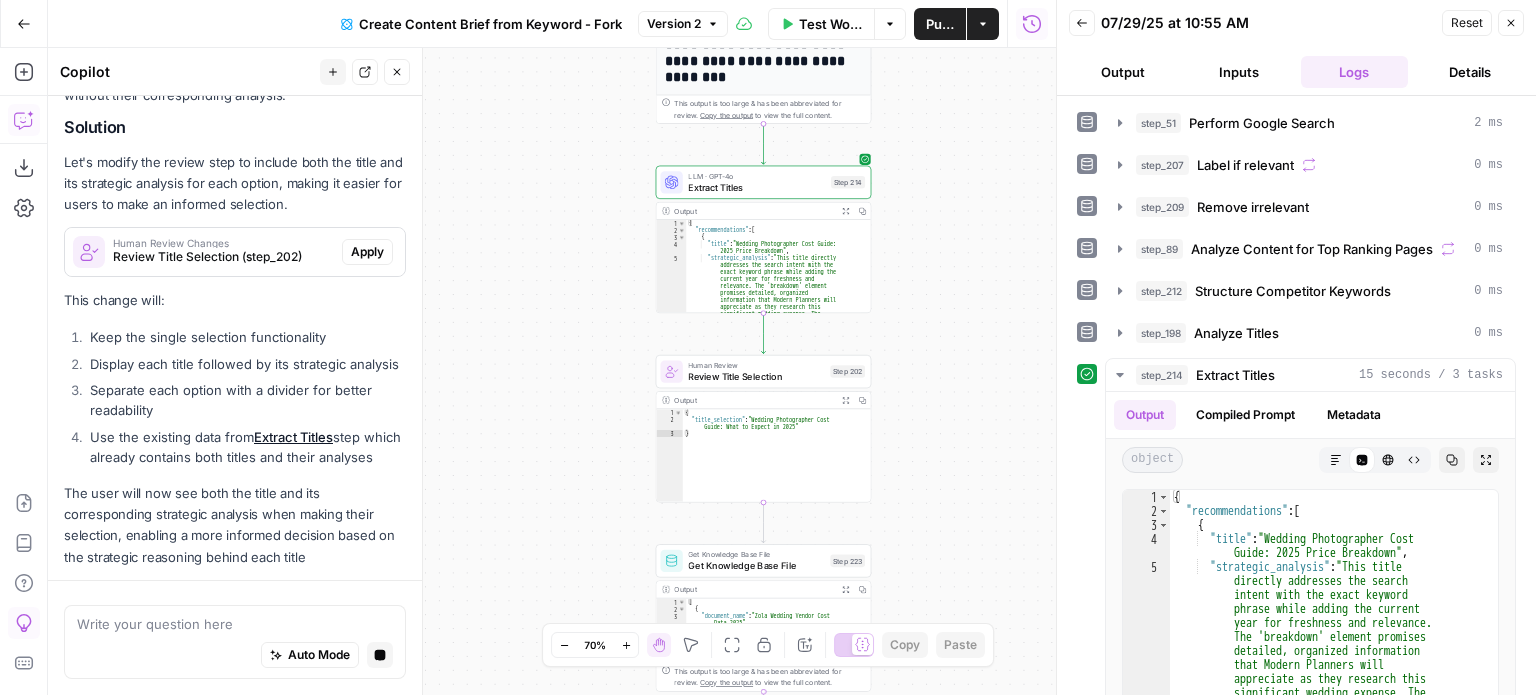 scroll, scrollTop: 340, scrollLeft: 0, axis: vertical 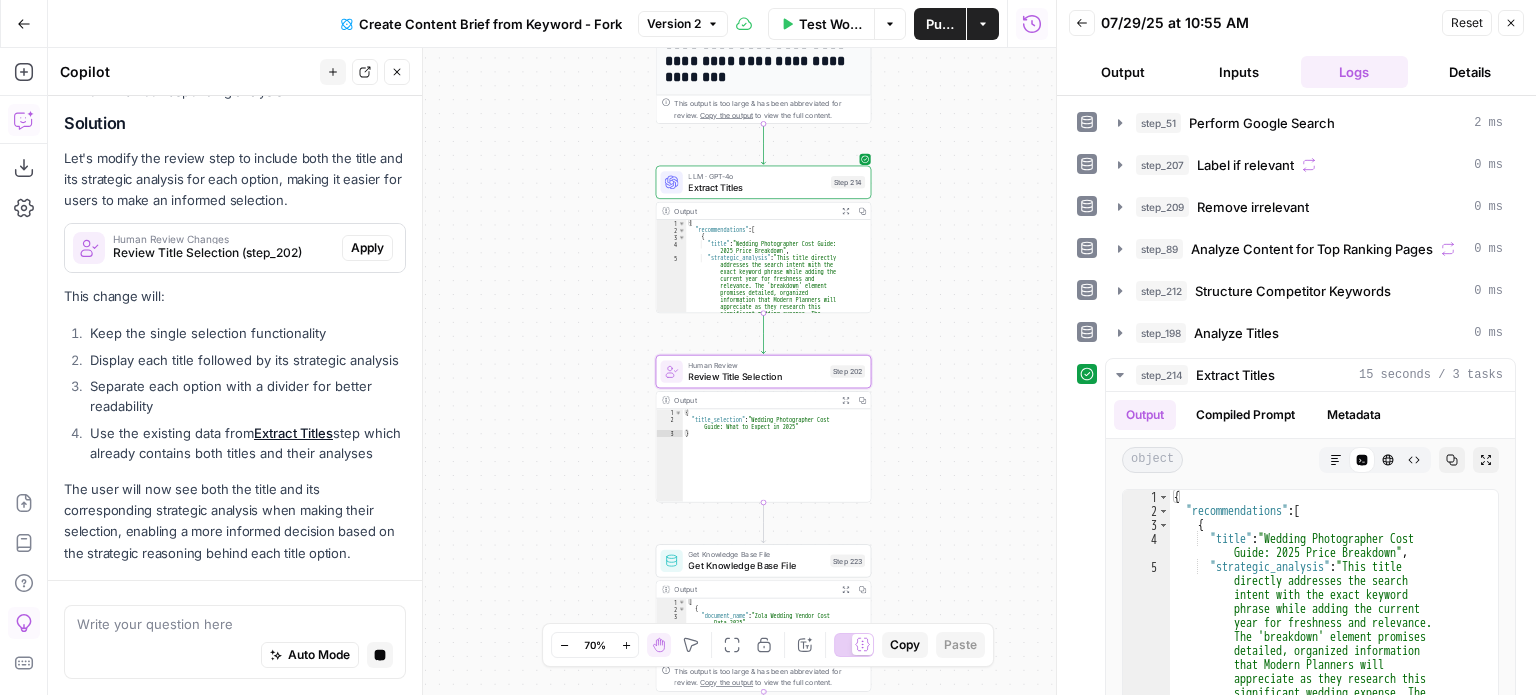 click on "This change will:" at bounding box center (235, 296) 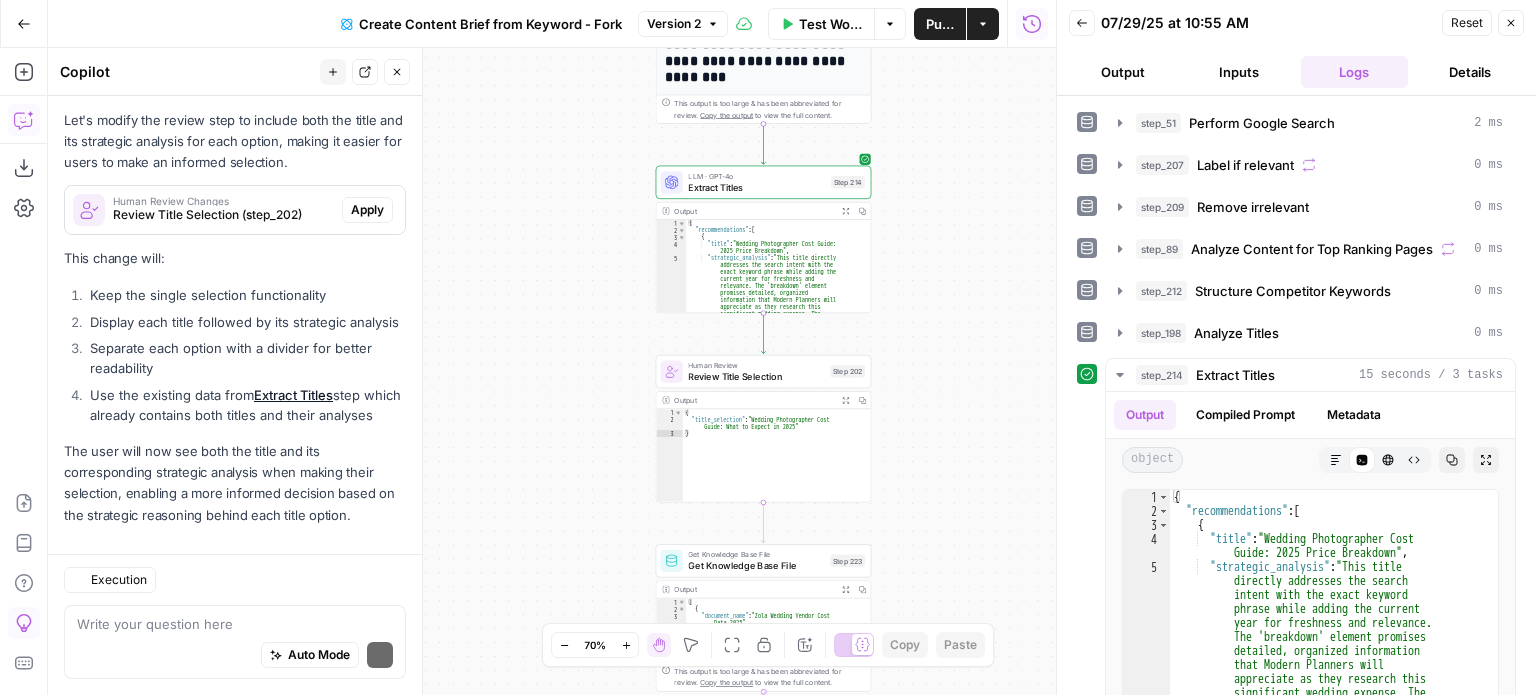 scroll, scrollTop: 398, scrollLeft: 0, axis: vertical 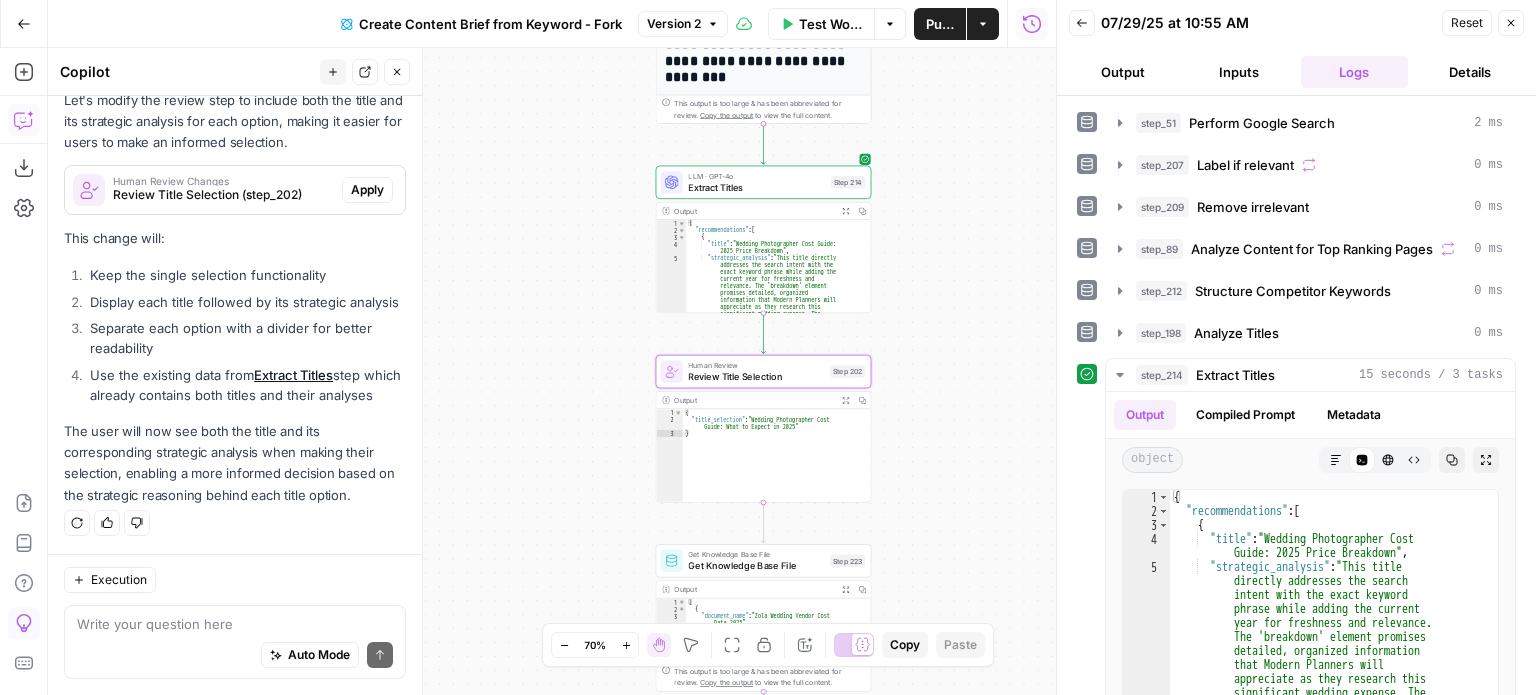 click on "Apply" at bounding box center (367, 190) 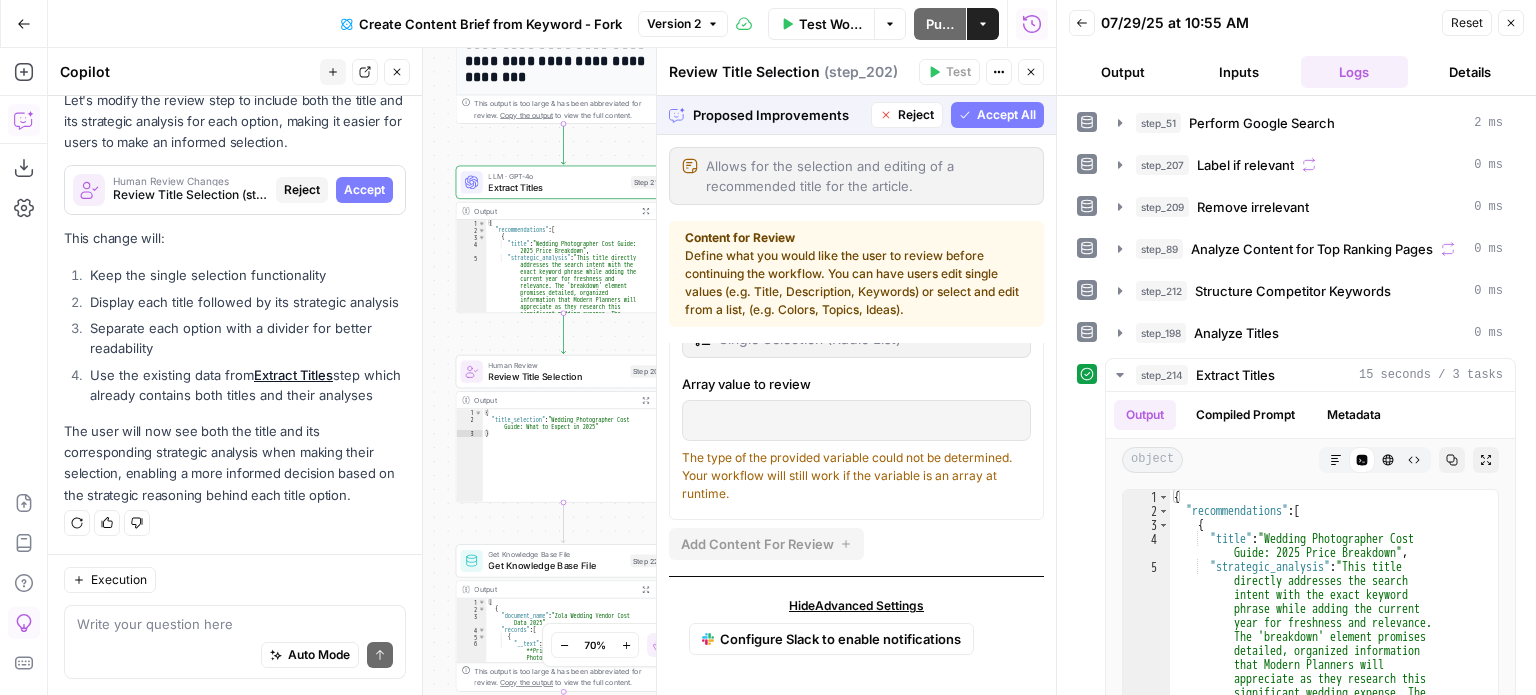 scroll, scrollTop: 400, scrollLeft: 0, axis: vertical 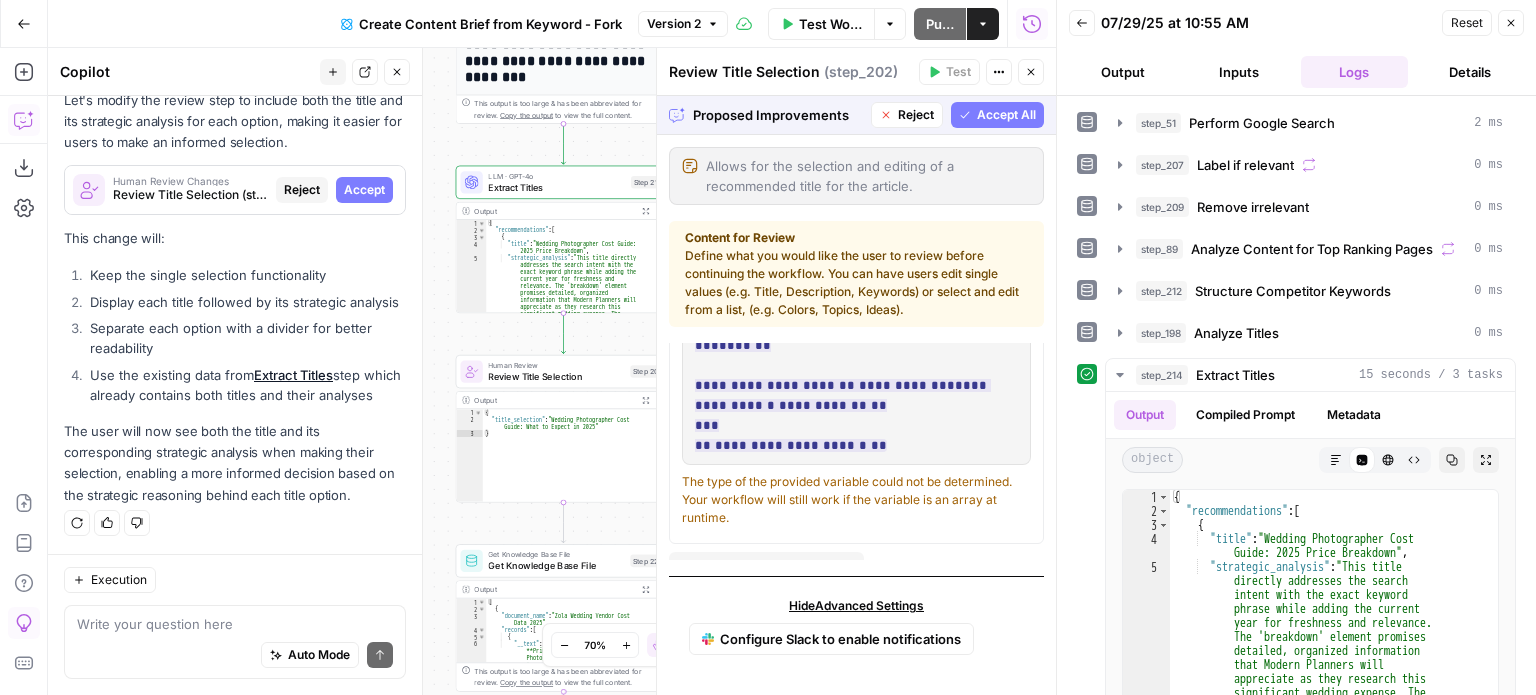 click on "Accept All" at bounding box center [997, 115] 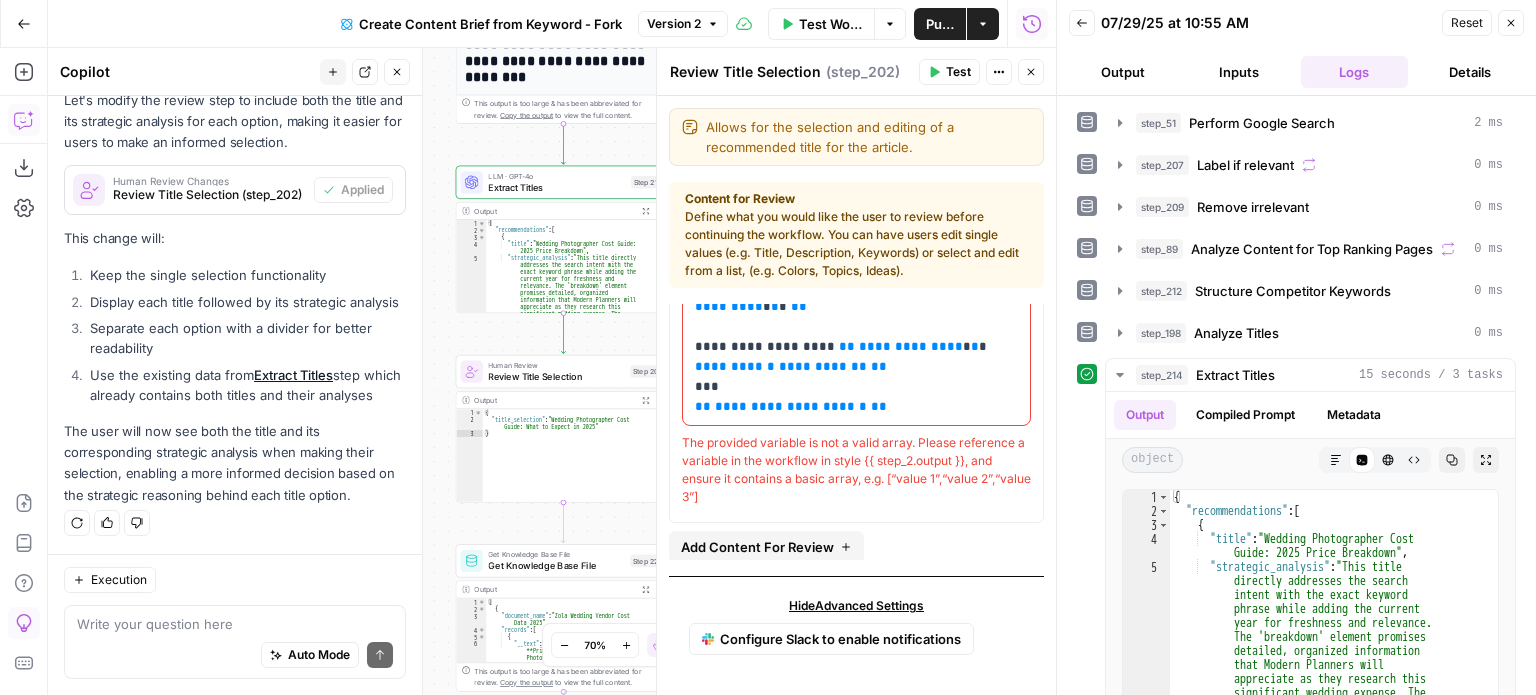 scroll, scrollTop: 430, scrollLeft: 0, axis: vertical 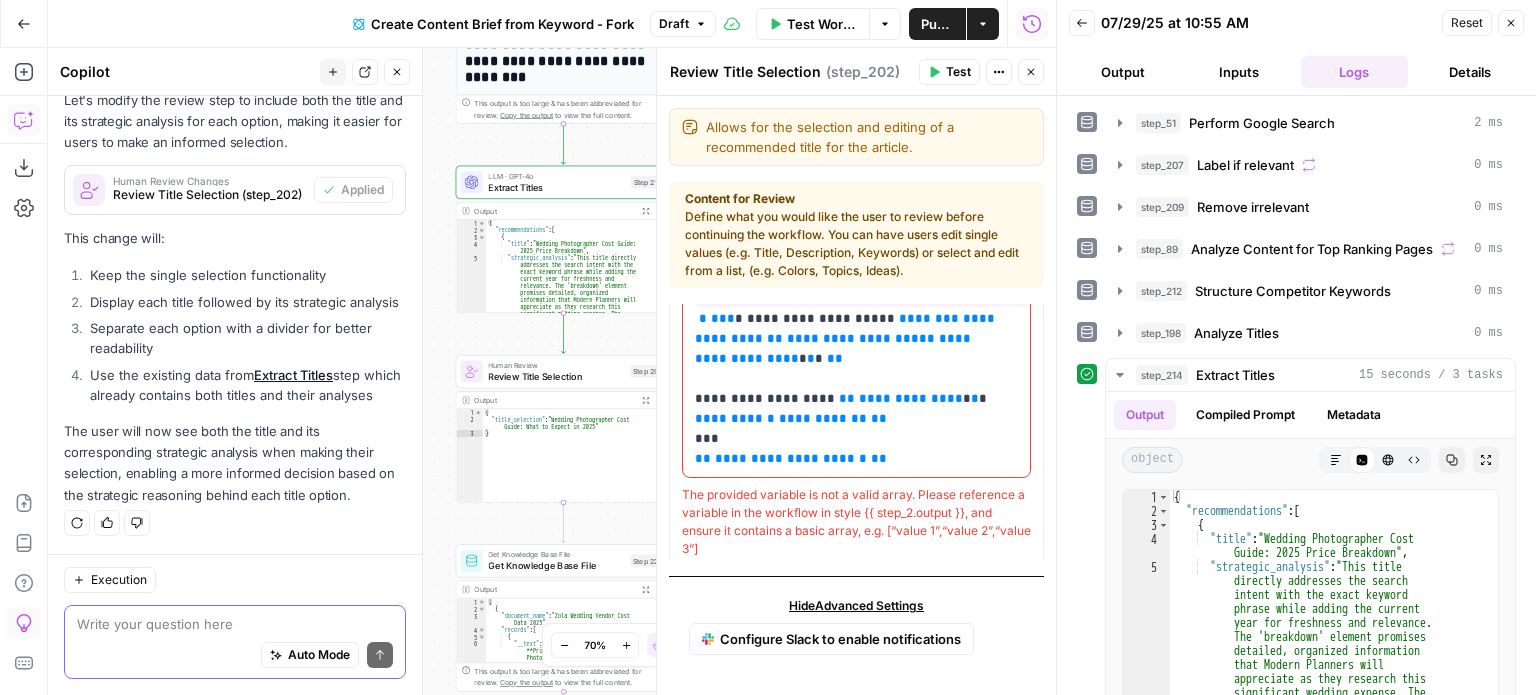 click at bounding box center (235, 624) 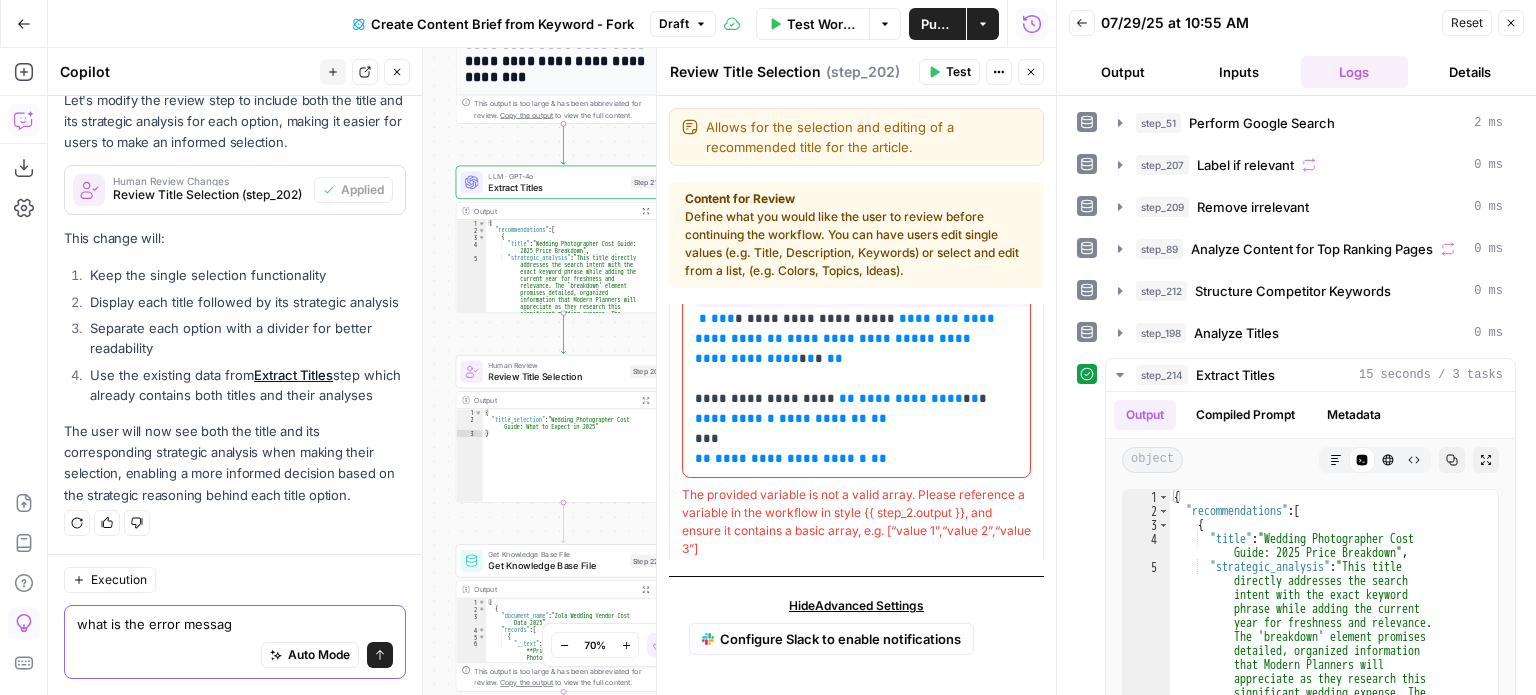 type on "what is the error message" 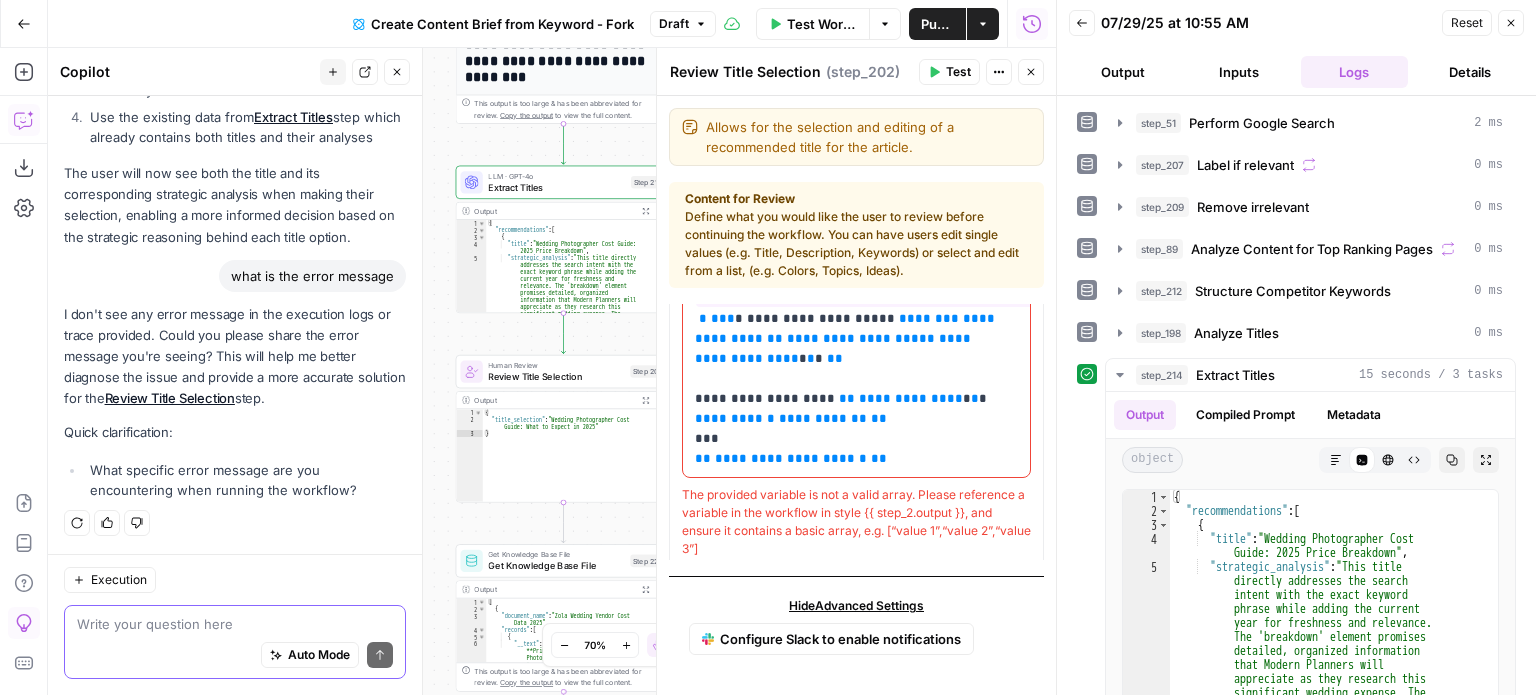 scroll, scrollTop: 688, scrollLeft: 0, axis: vertical 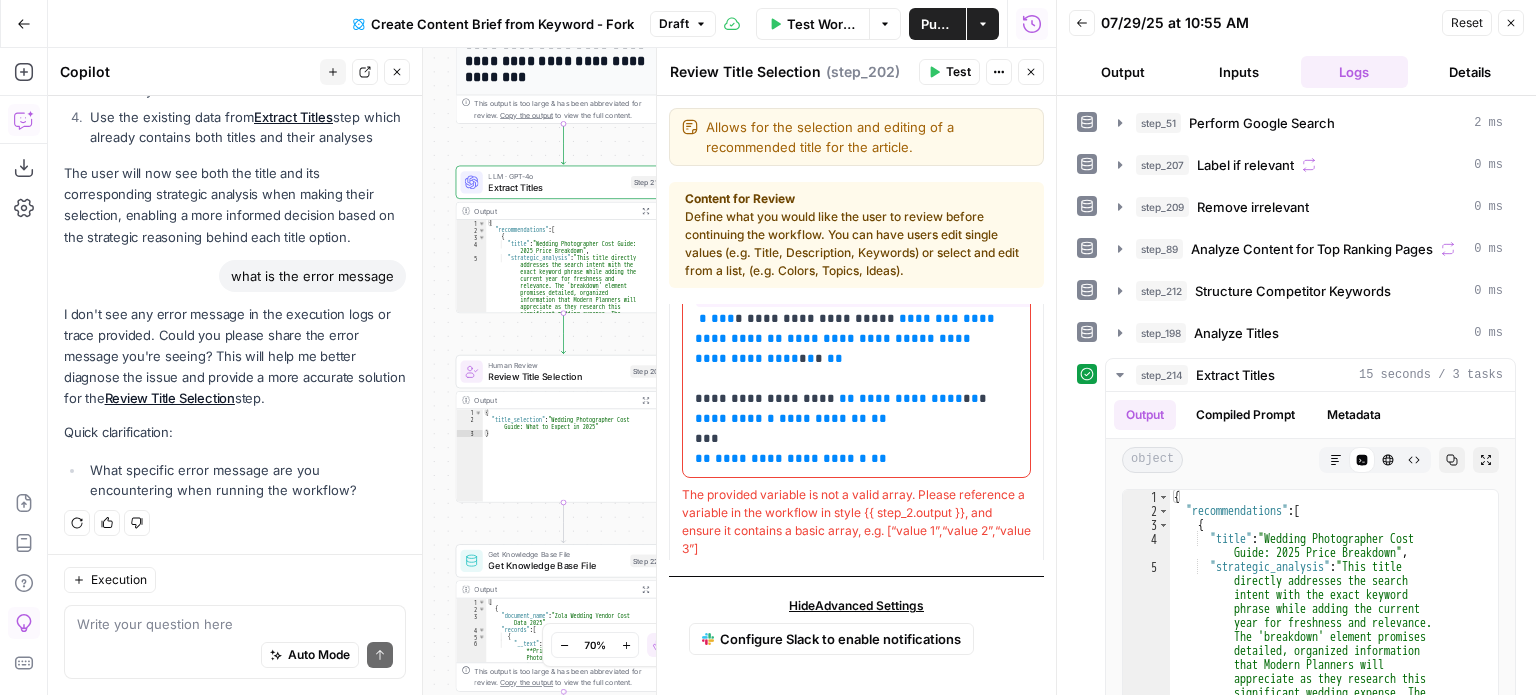 click on "What specific error message are you encountering when running the workflow?" at bounding box center (245, 480) 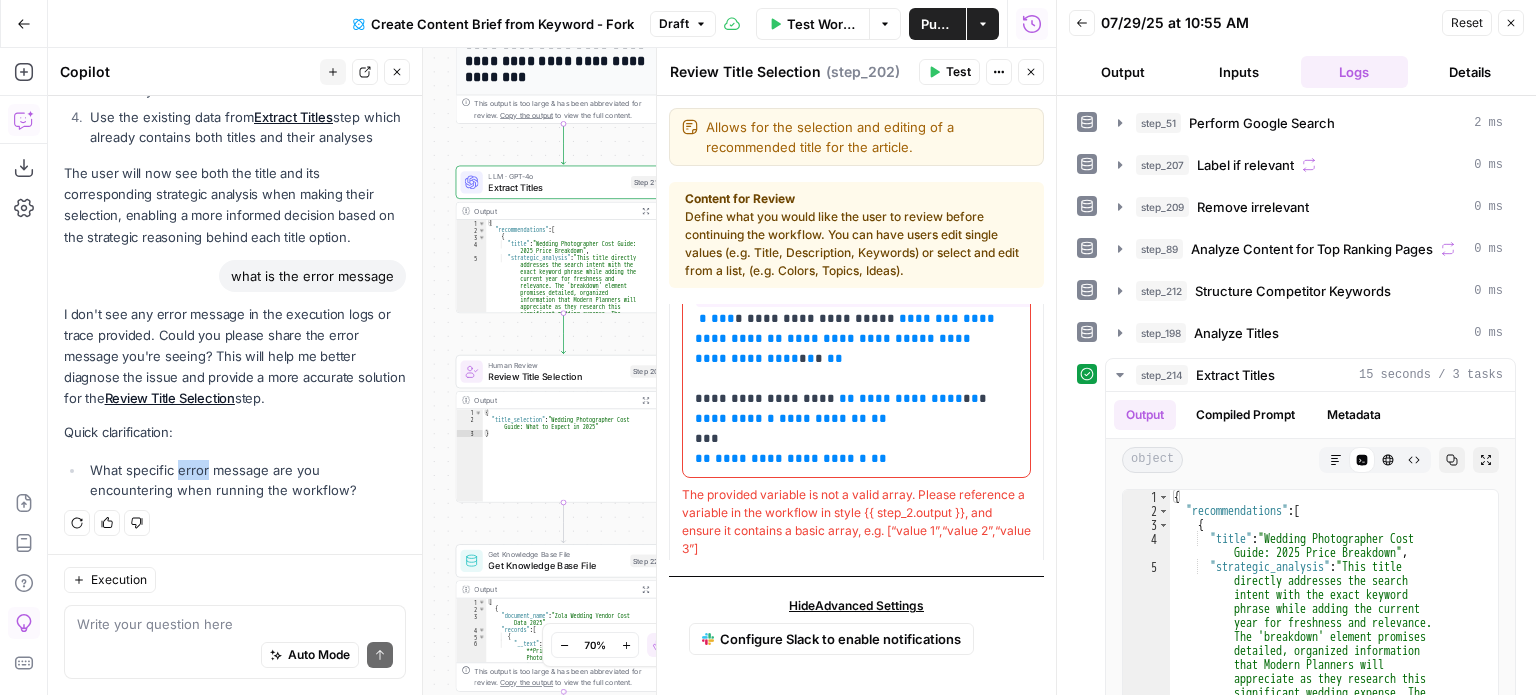 click on "What specific error message are you encountering when running the workflow?" at bounding box center (245, 480) 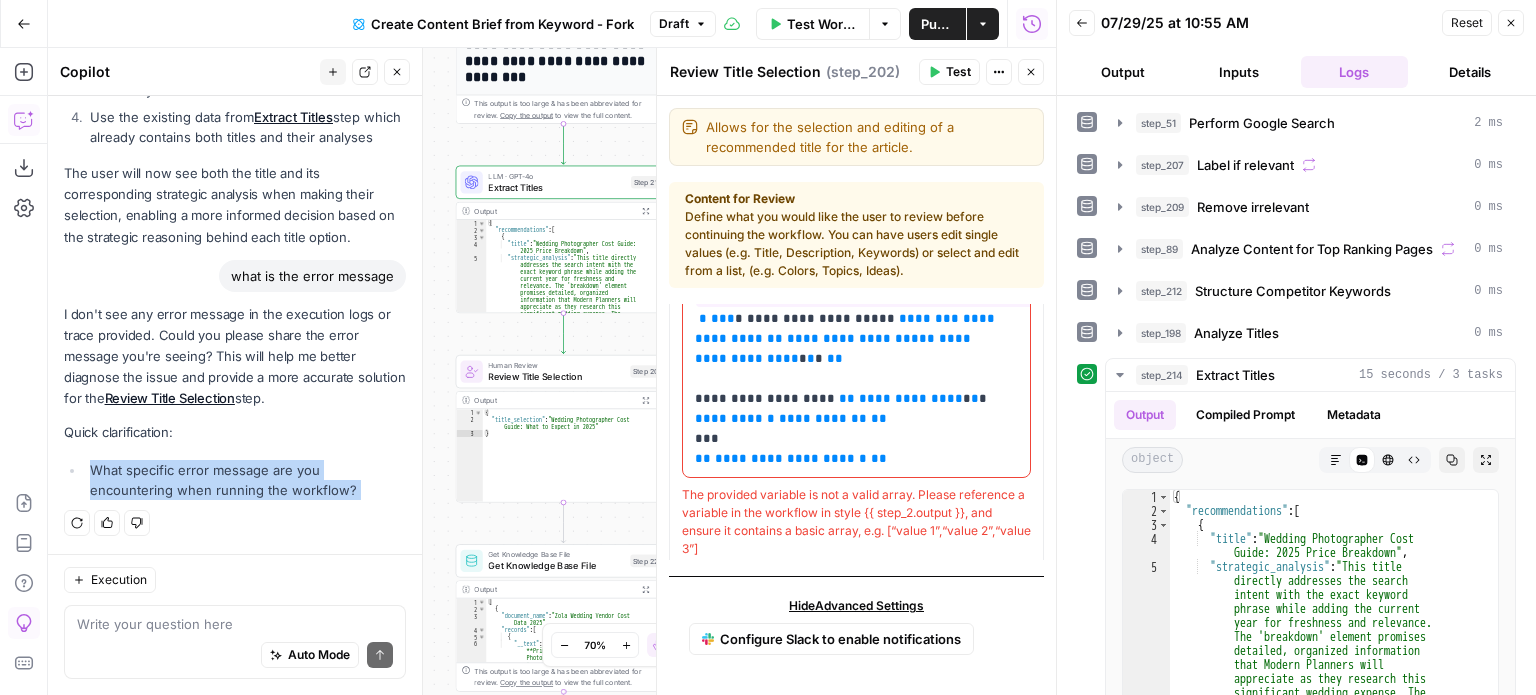 click on "What specific error message are you encountering when running the workflow?" at bounding box center [245, 480] 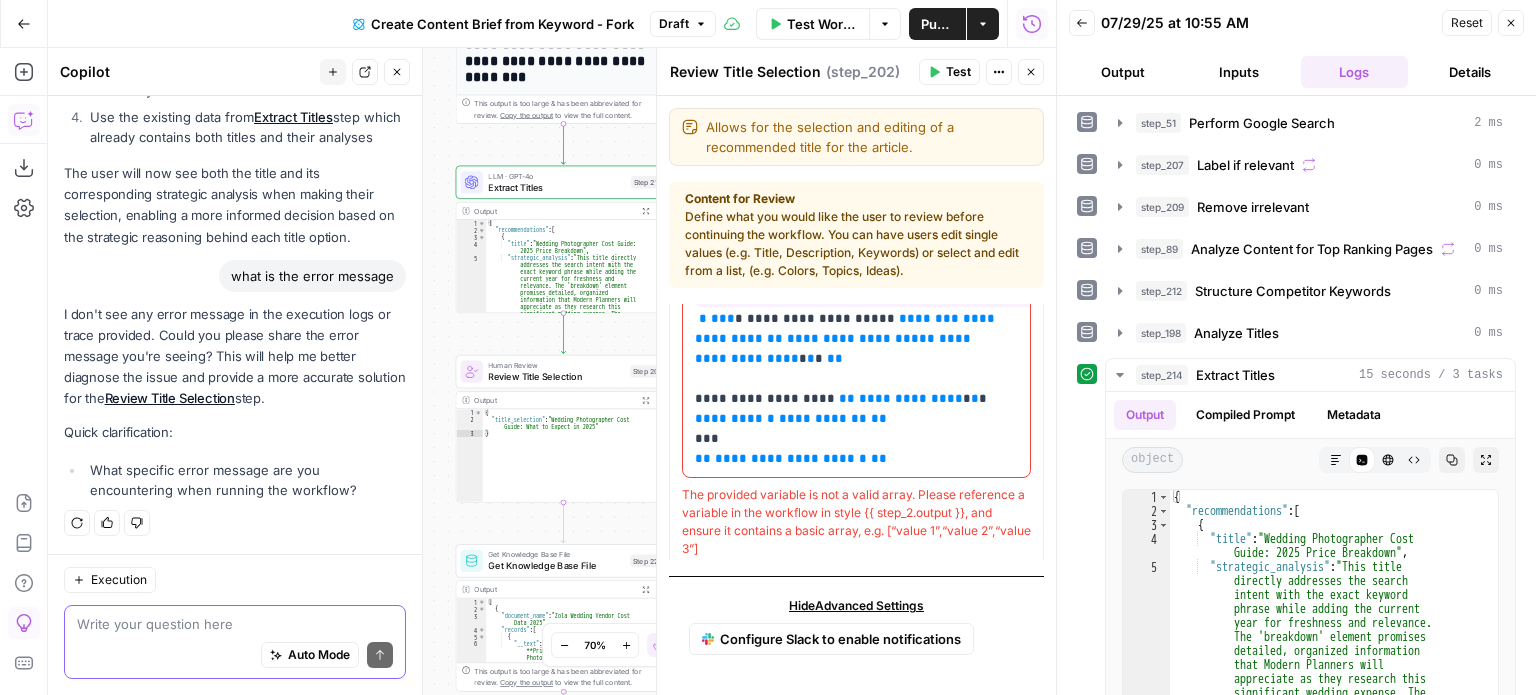 click at bounding box center [235, 624] 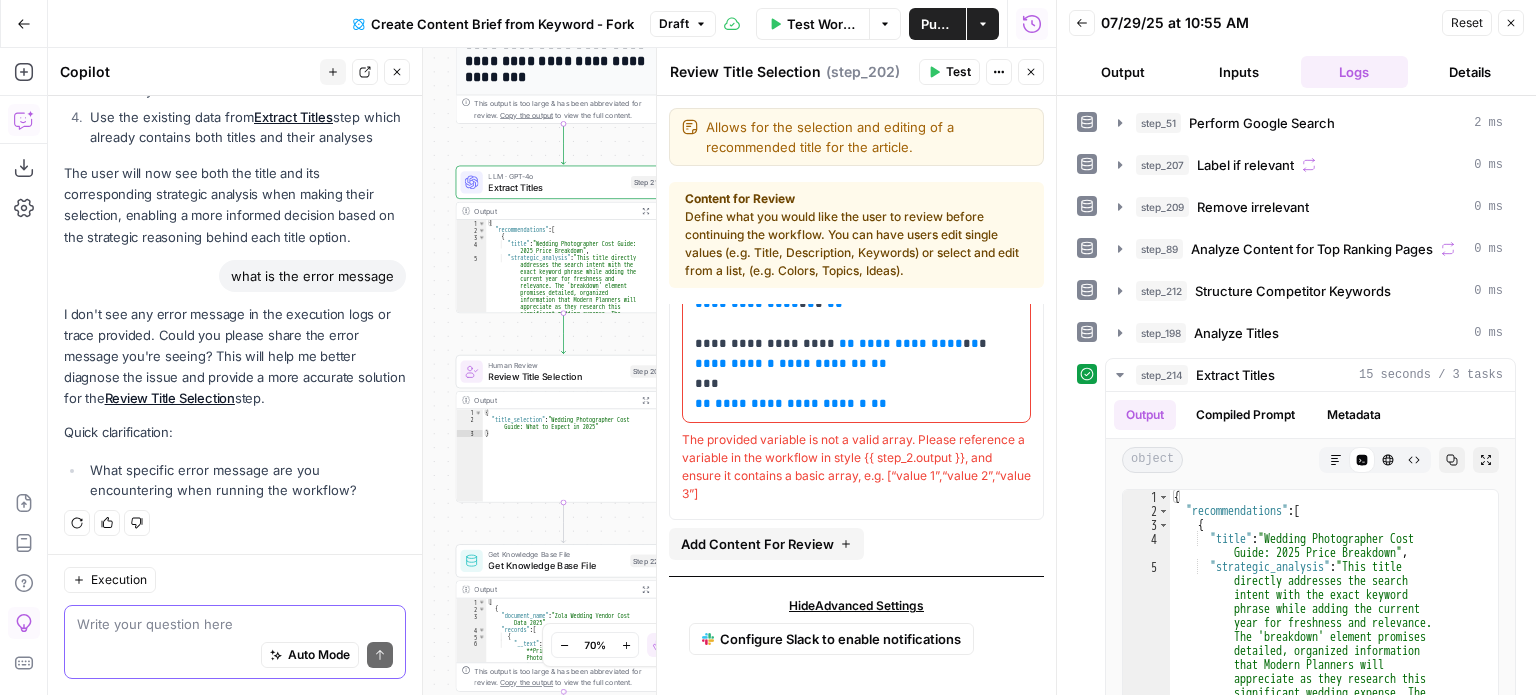 scroll, scrollTop: 414, scrollLeft: 0, axis: vertical 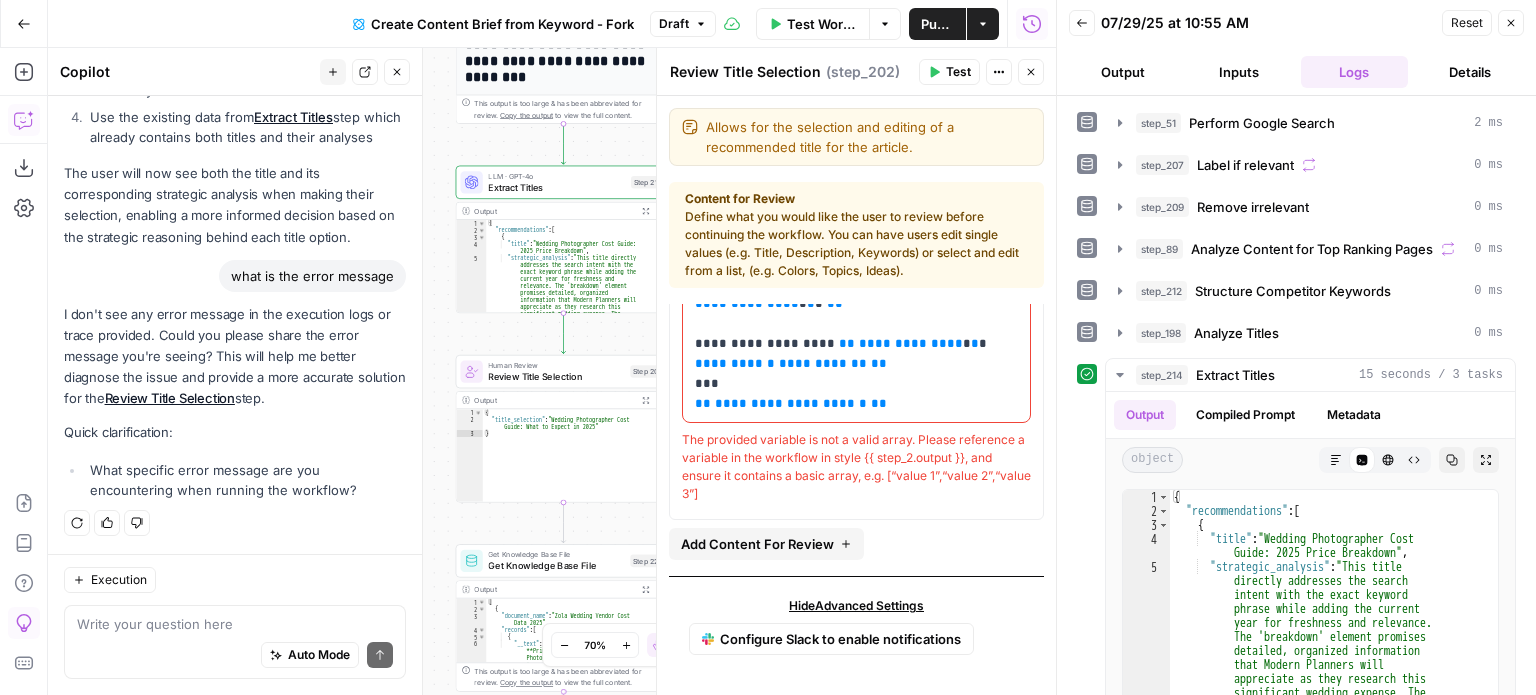 click on "The provided variable is not a valid array. Please reference a variable in the workflow in style {{ step_2.output }}, and ensure it contains a basic array, e.g. [“value 1”,“value 2”,“value 3”]" at bounding box center (856, 467) 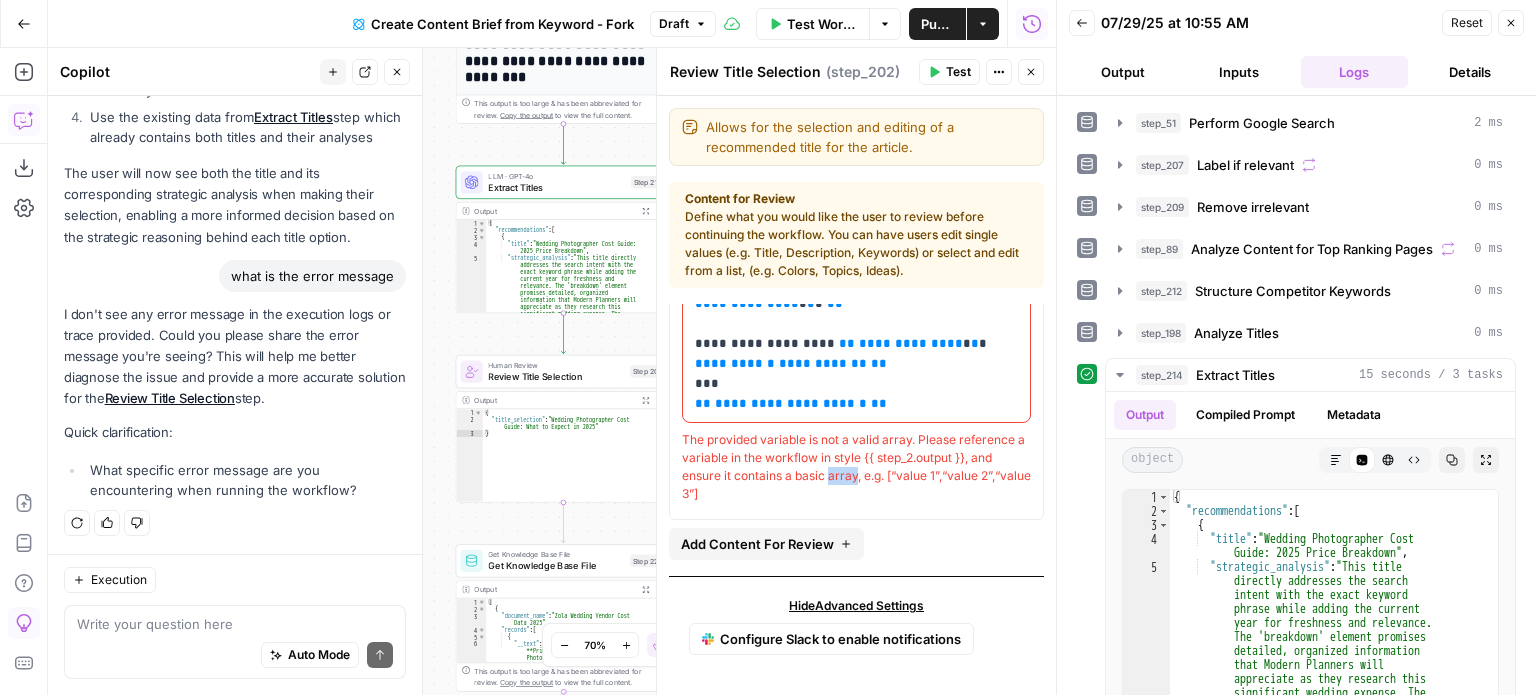 click on "The provided variable is not a valid array. Please reference a variable in the workflow in style {{ step_2.output }}, and ensure it contains a basic array, e.g. [“value 1”,“value 2”,“value 3”]" at bounding box center (856, 467) 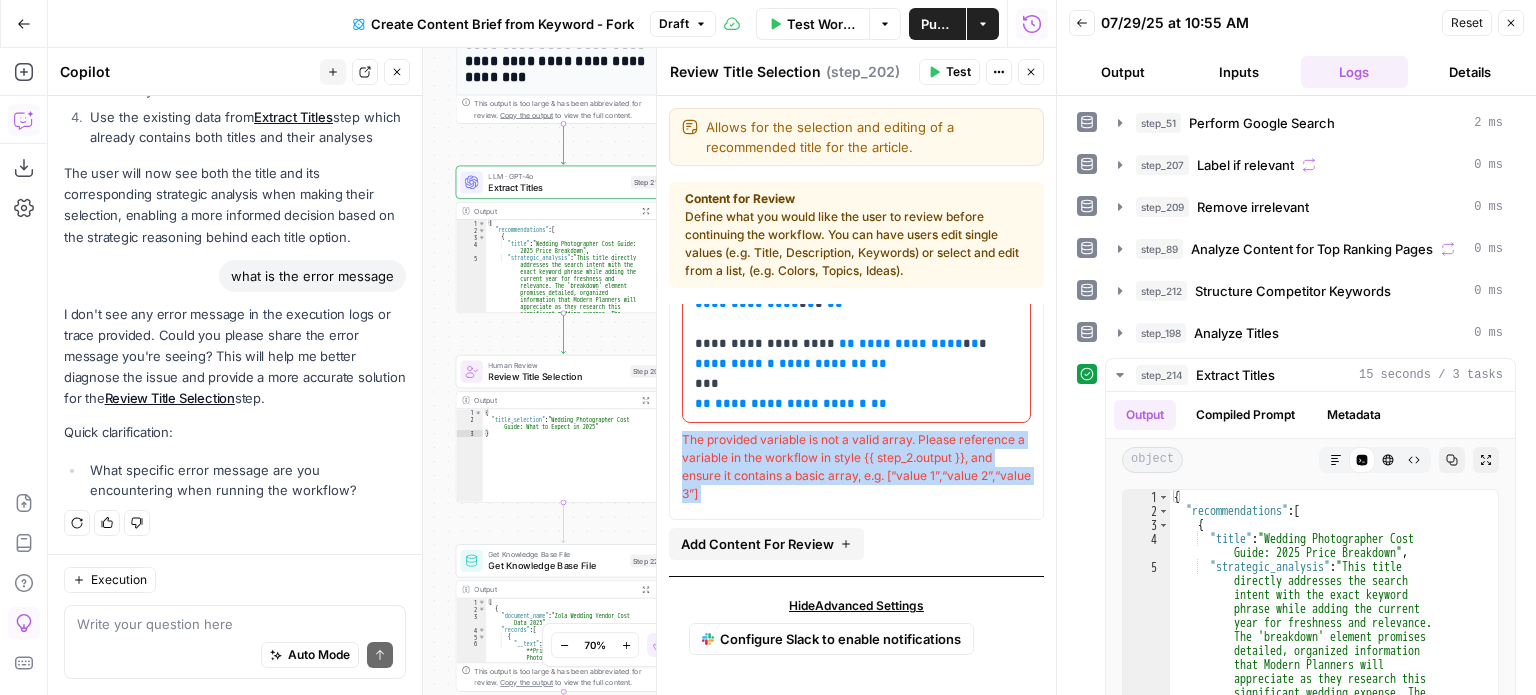 click on "The provided variable is not a valid array. Please reference a variable in the workflow in style {{ step_2.output }}, and ensure it contains a basic array, e.g. [“value 1”,“value 2”,“value 3”]" at bounding box center [856, 467] 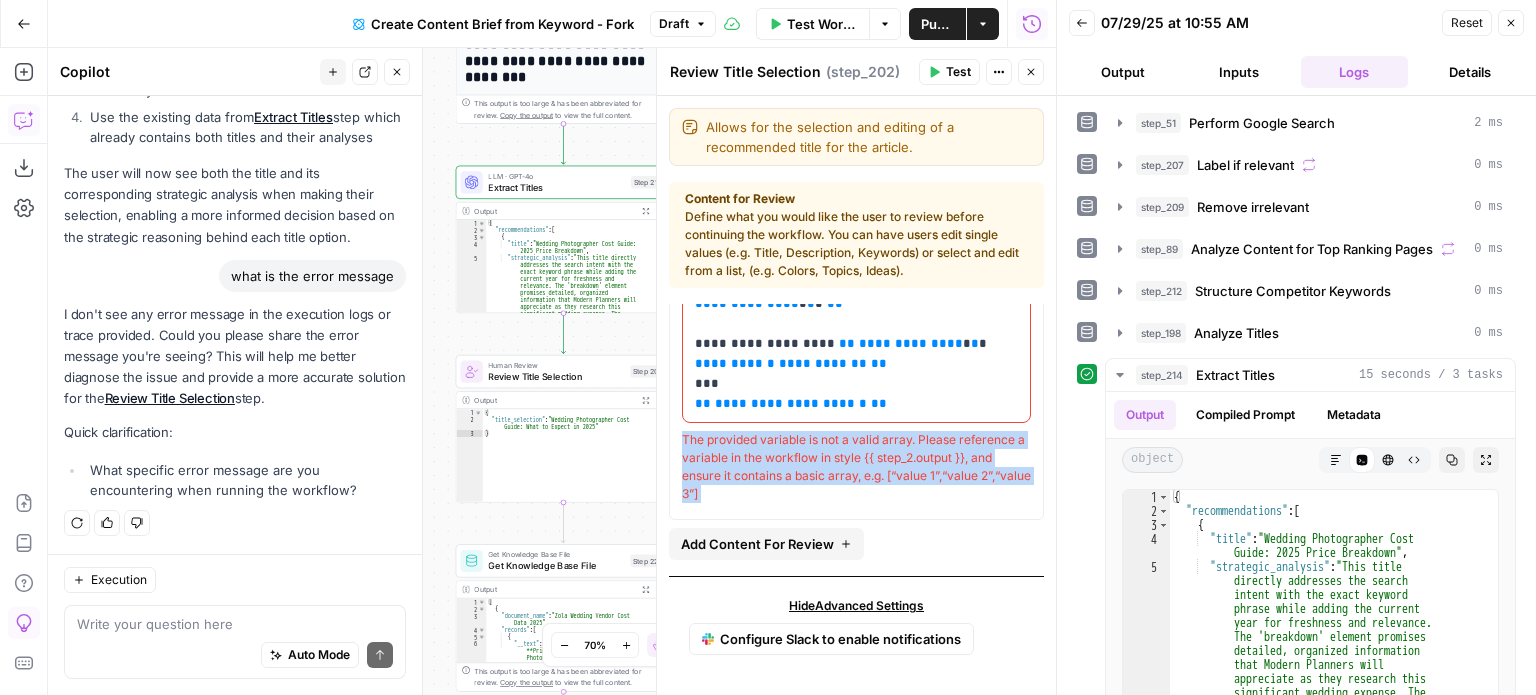 copy on "The provided variable is not a valid array. Please reference a variable in the workflow in style {{ step_2.output }}, and ensure it contains a basic array, e.g. [“value 1”,“value 2”,“value 3”] Add Content For Review" 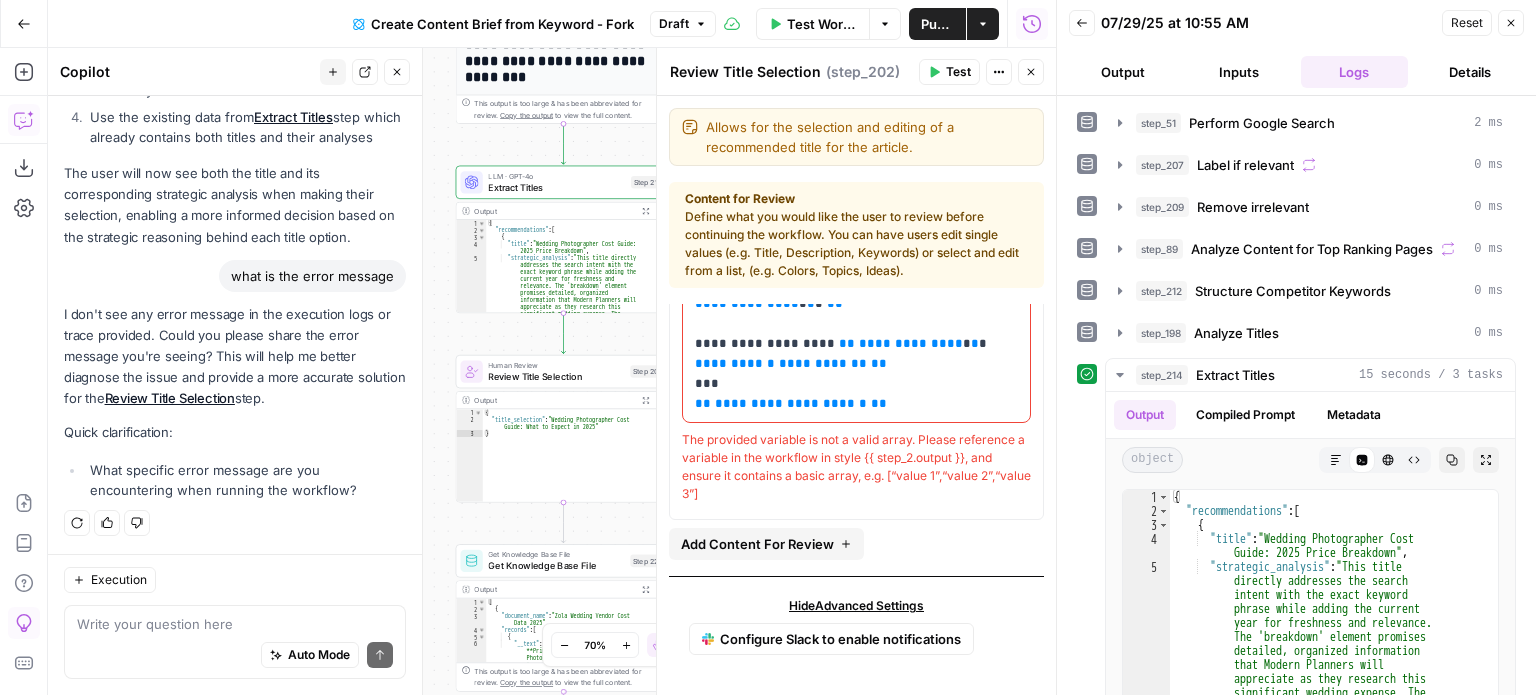 click on "Auto Mode Send" at bounding box center (235, 656) 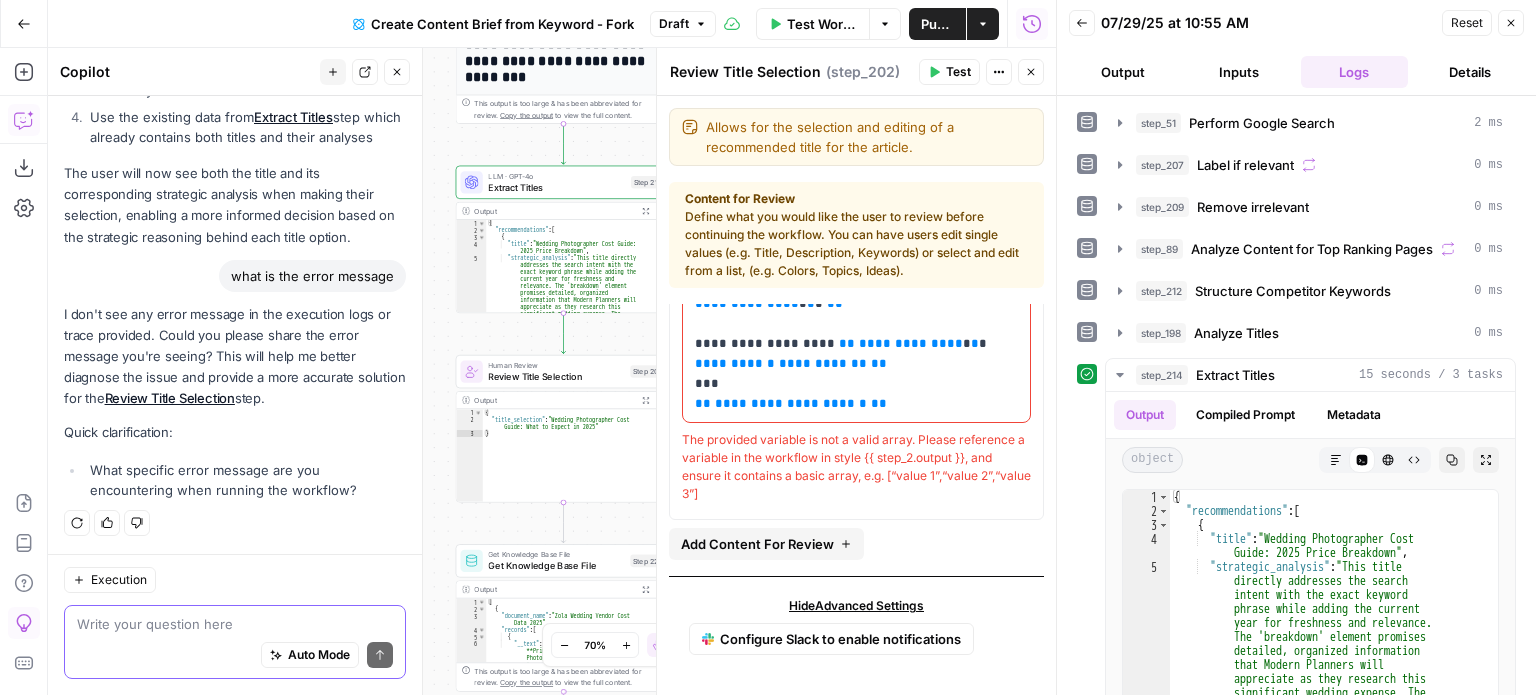 paste on "The provided variable is not a valid array. Please reference a variable in the workflow in style {{ step_2.output }}, and ensure it contains a basic array, e.g. [“value 1”,“value 2”,“value 3”]" 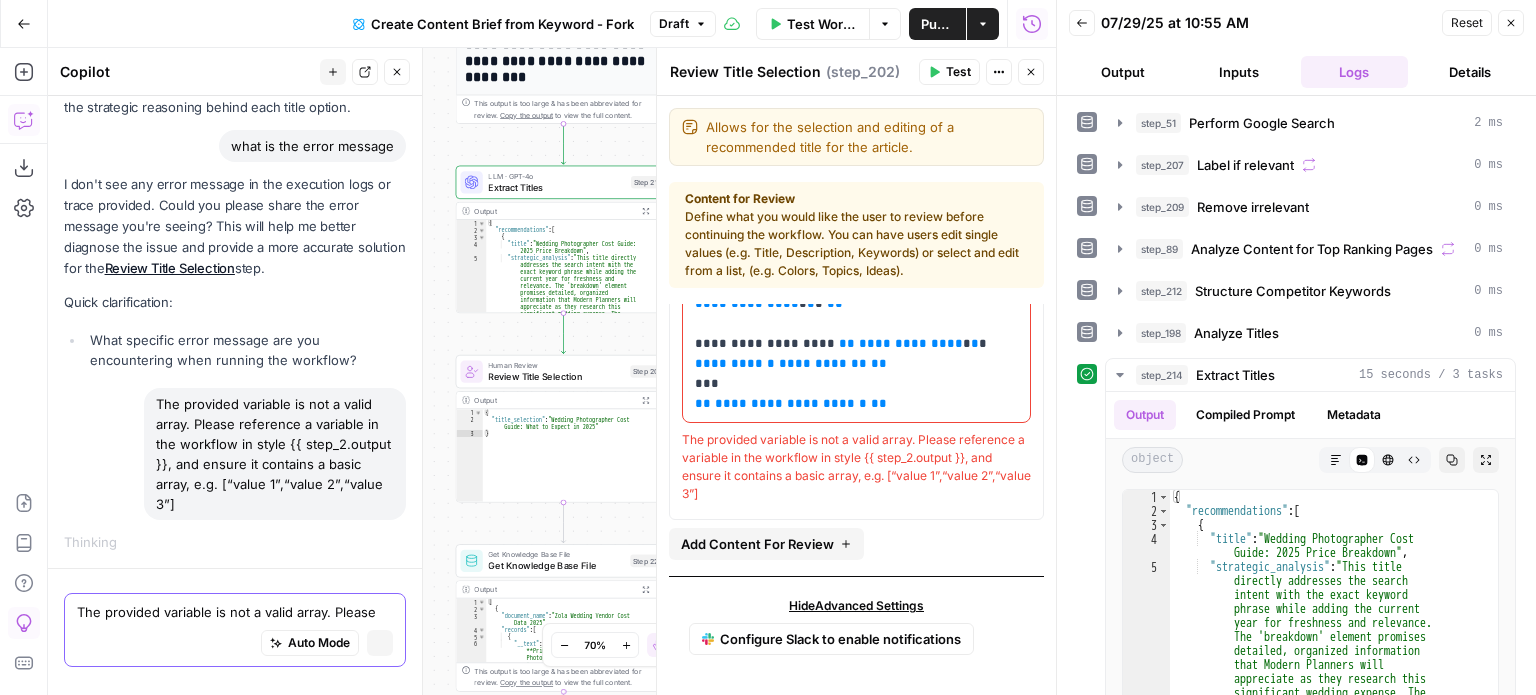type 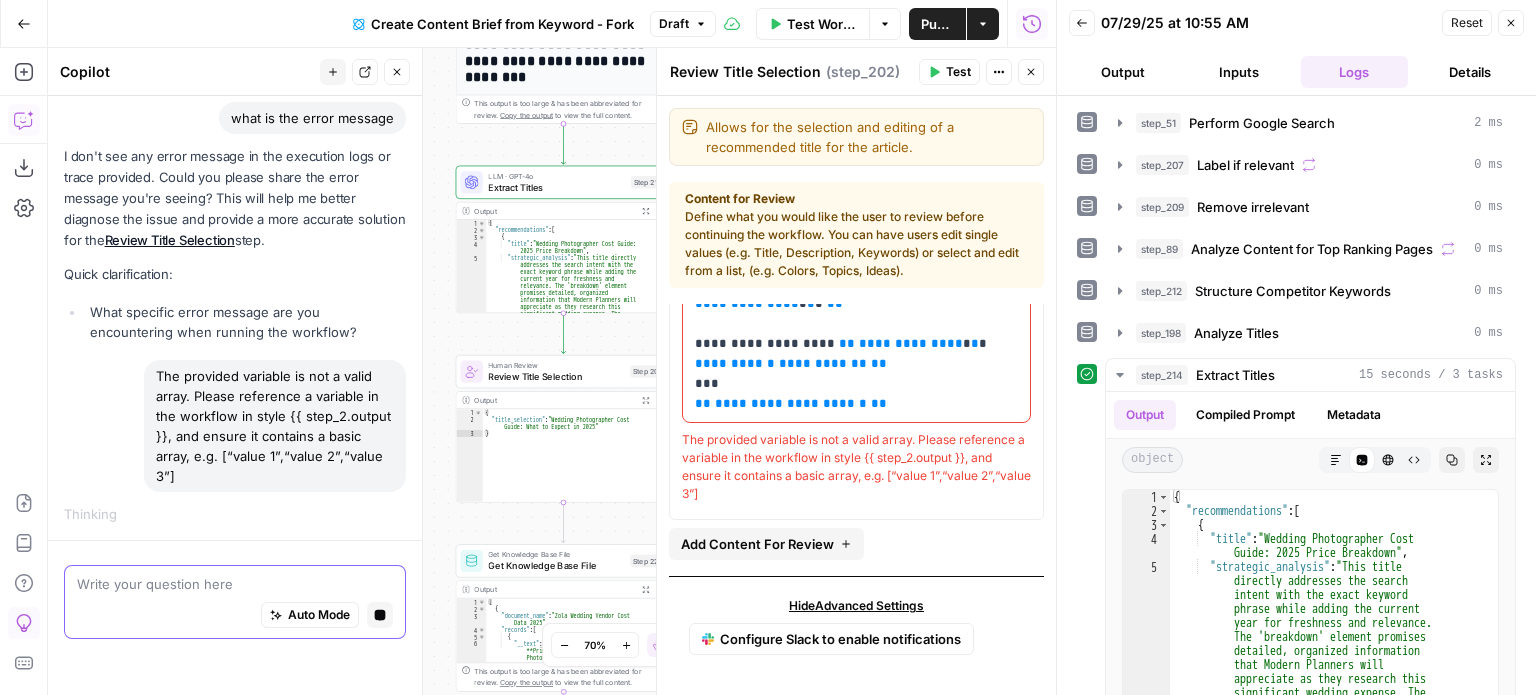 scroll, scrollTop: 775, scrollLeft: 0, axis: vertical 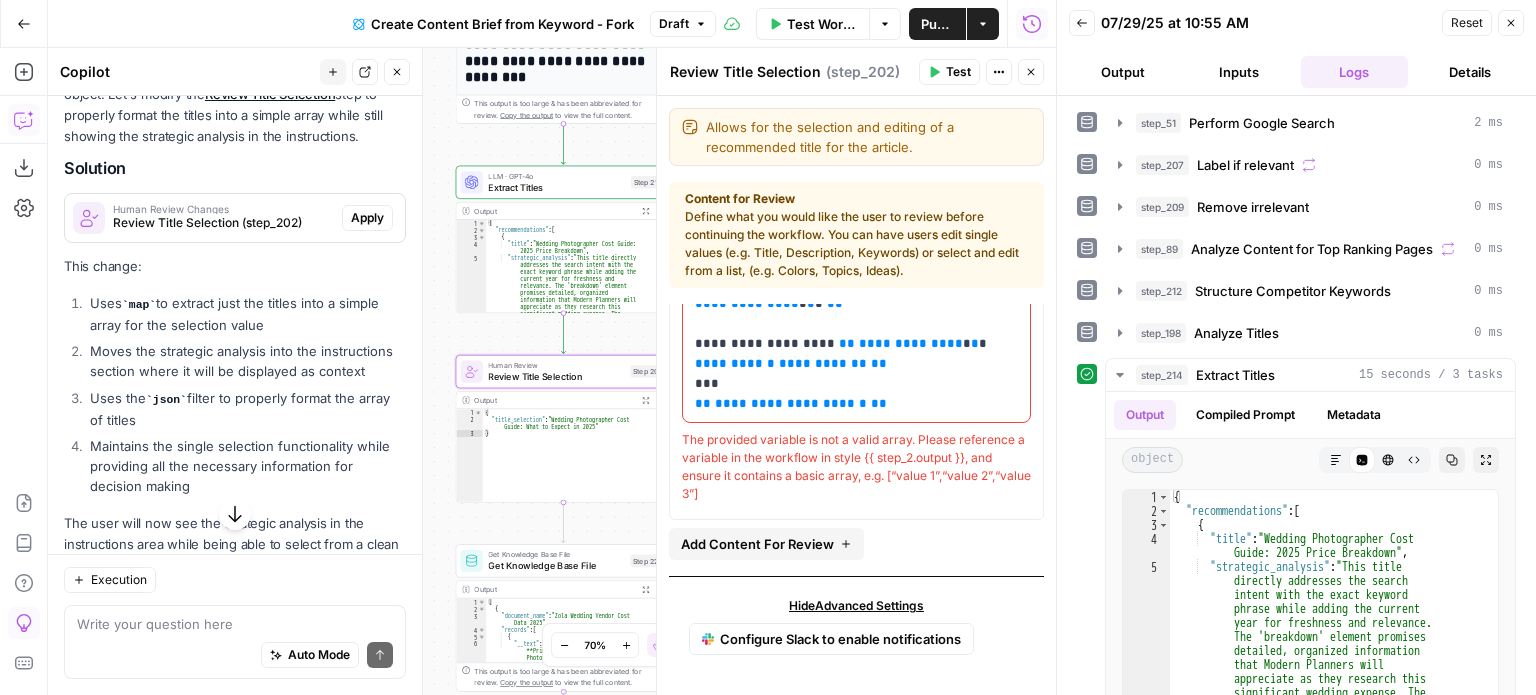 drag, startPoint x: 362, startPoint y: 266, endPoint x: 363, endPoint y: 295, distance: 29.017237 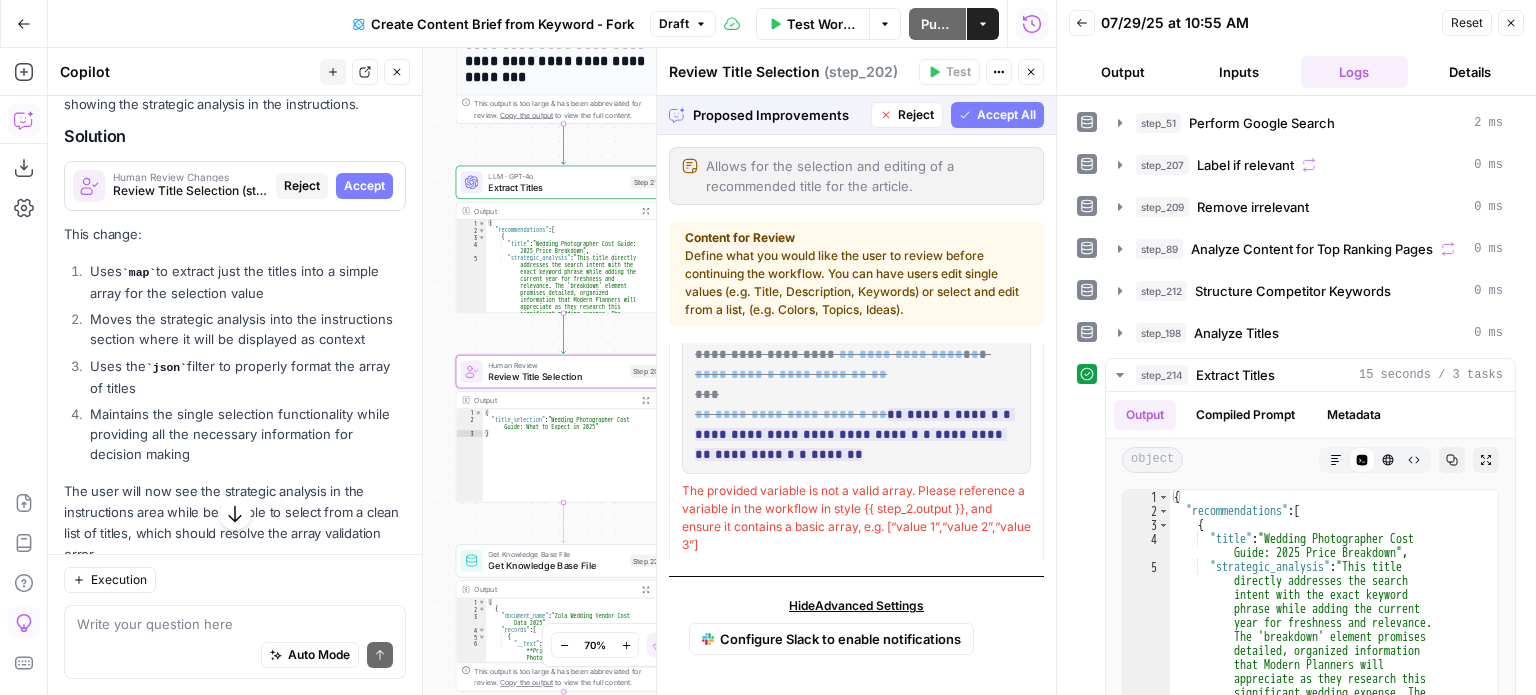 scroll, scrollTop: 1260, scrollLeft: 0, axis: vertical 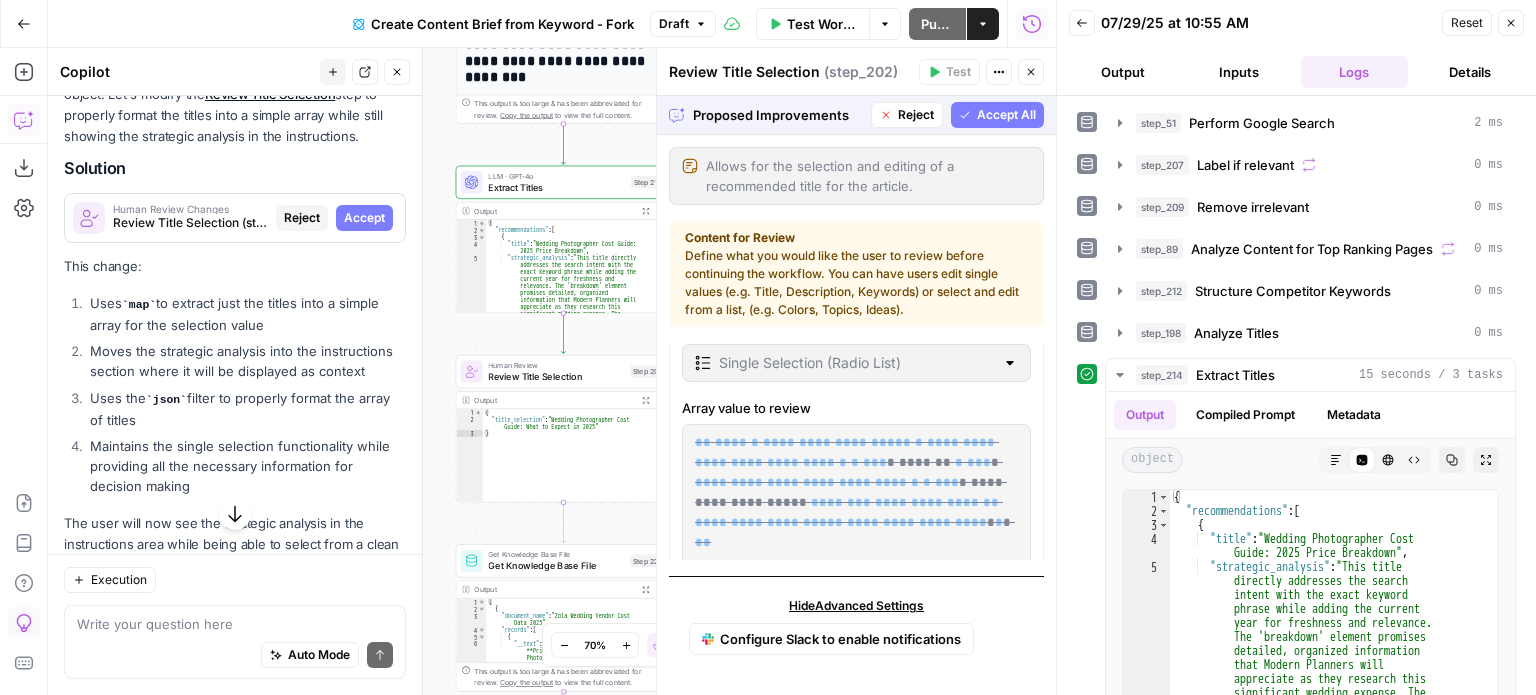 click on "Accept All" at bounding box center [1006, 115] 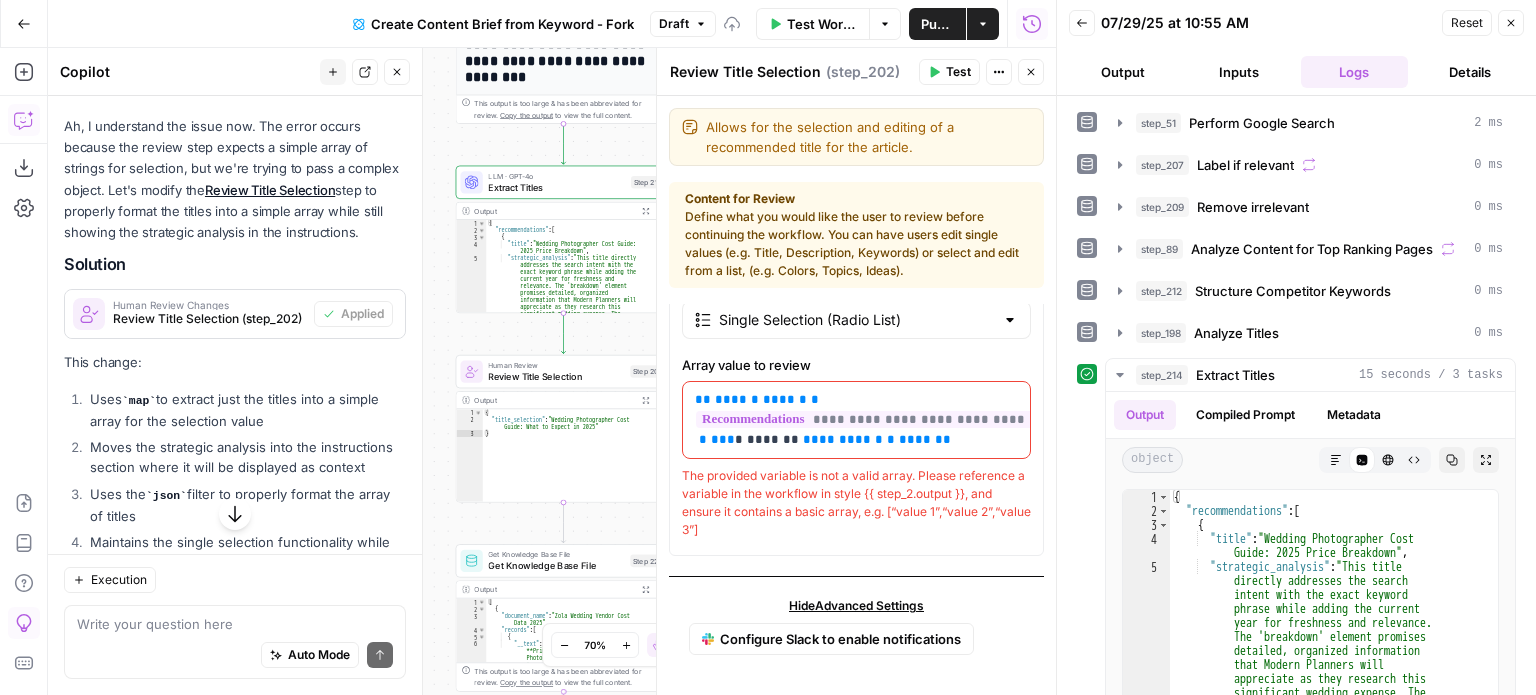 scroll, scrollTop: 1356, scrollLeft: 0, axis: vertical 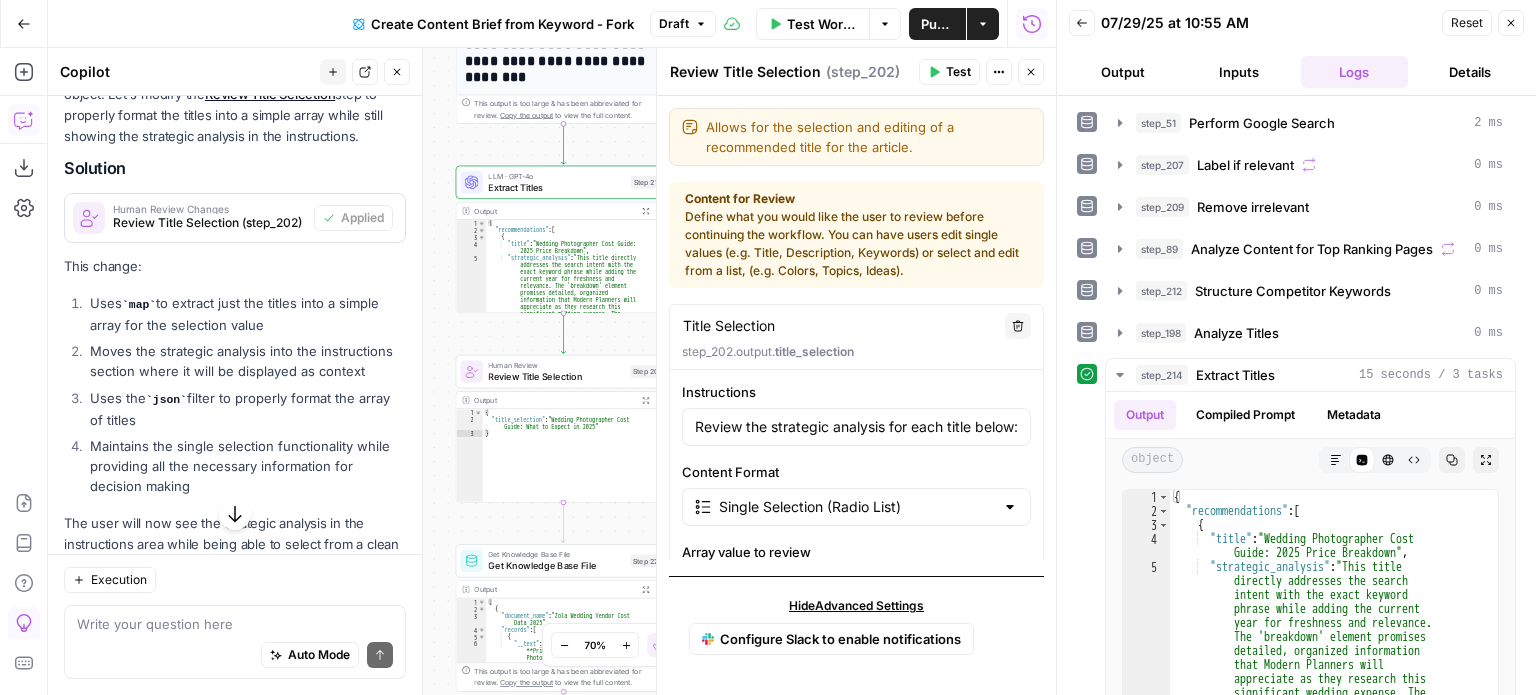 drag, startPoint x: 960, startPoint y: 69, endPoint x: 941, endPoint y: 387, distance: 318.5671 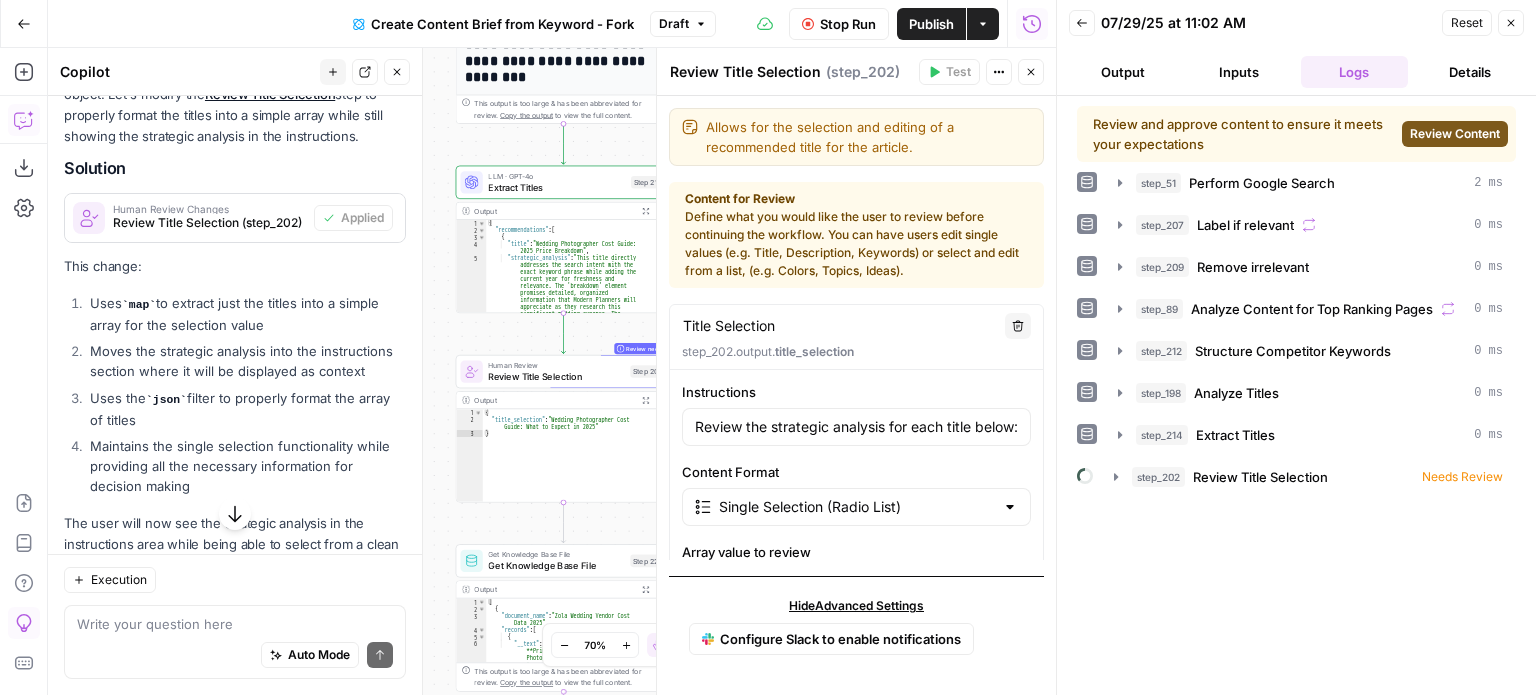 scroll, scrollTop: 3, scrollLeft: 0, axis: vertical 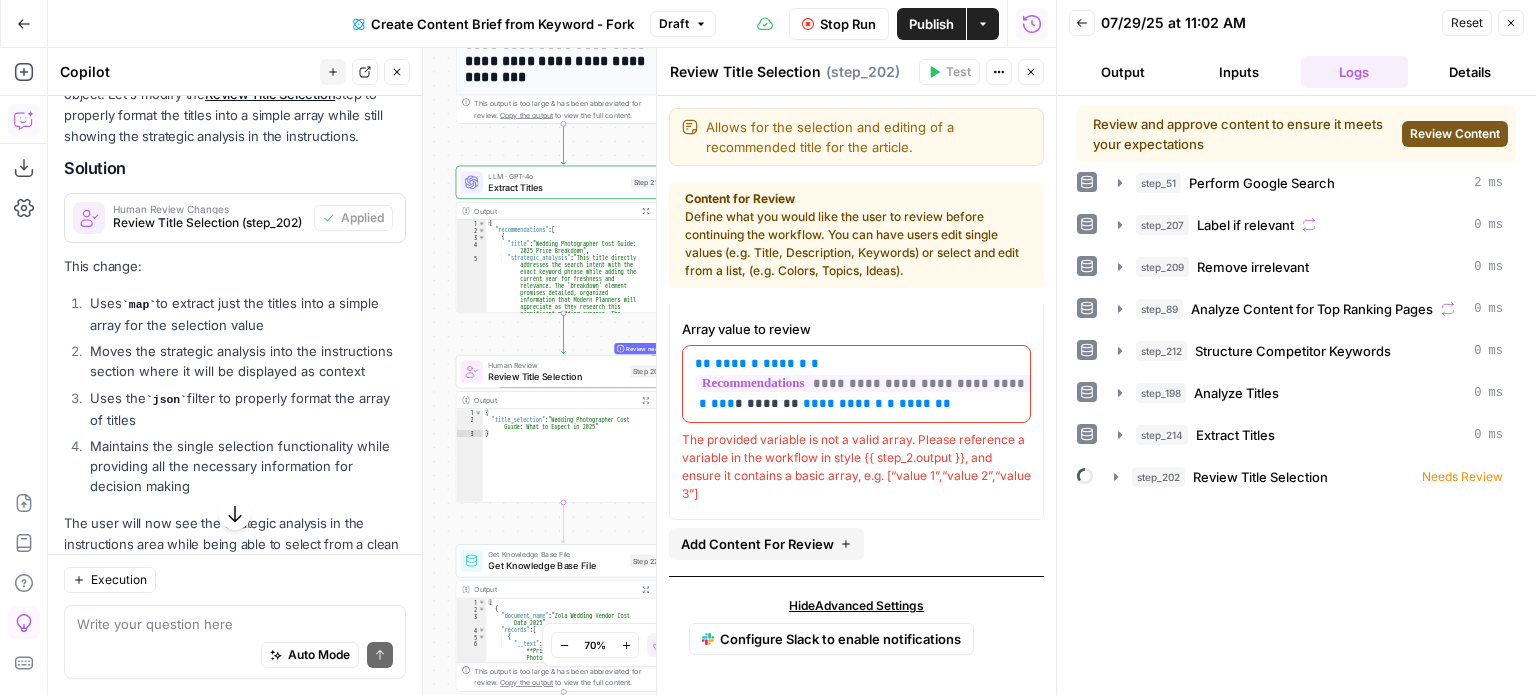 click on "Review Content" at bounding box center [1455, 134] 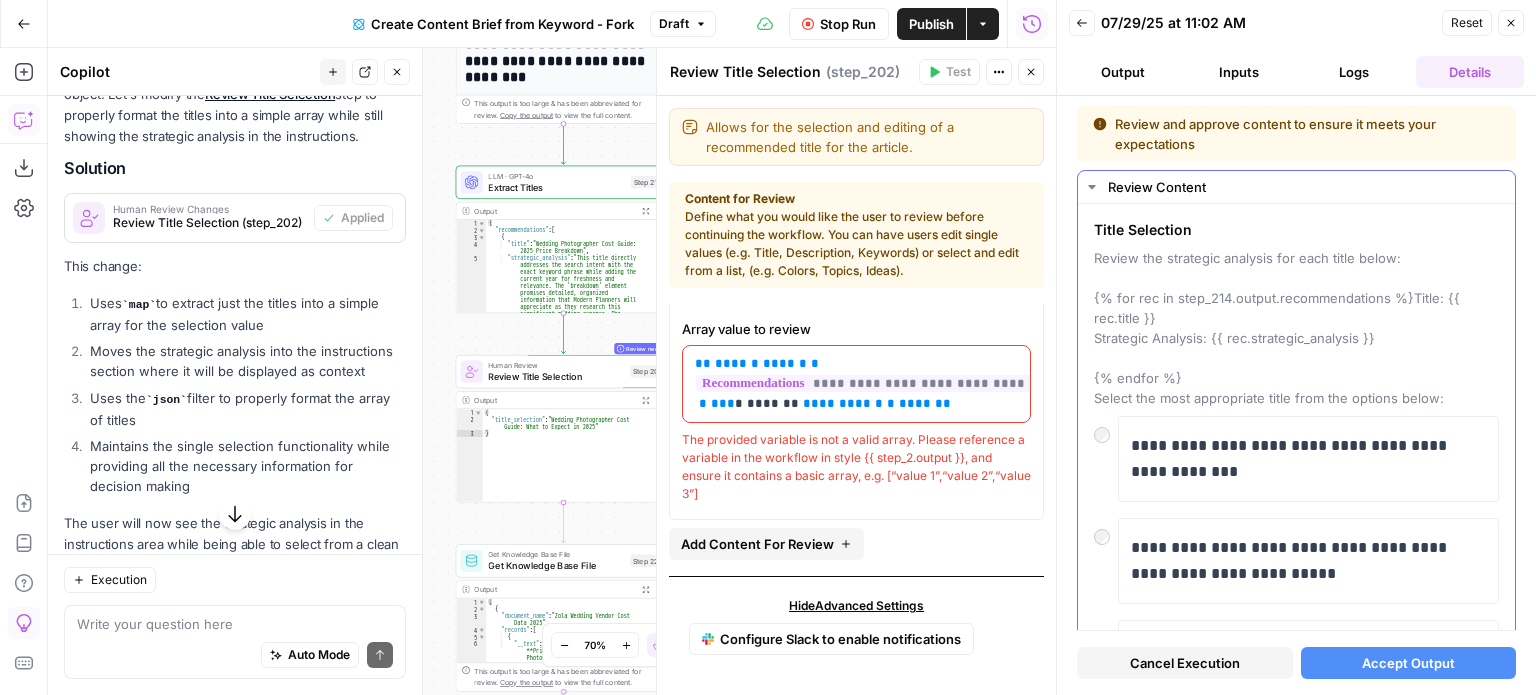 scroll, scrollTop: 63, scrollLeft: 0, axis: vertical 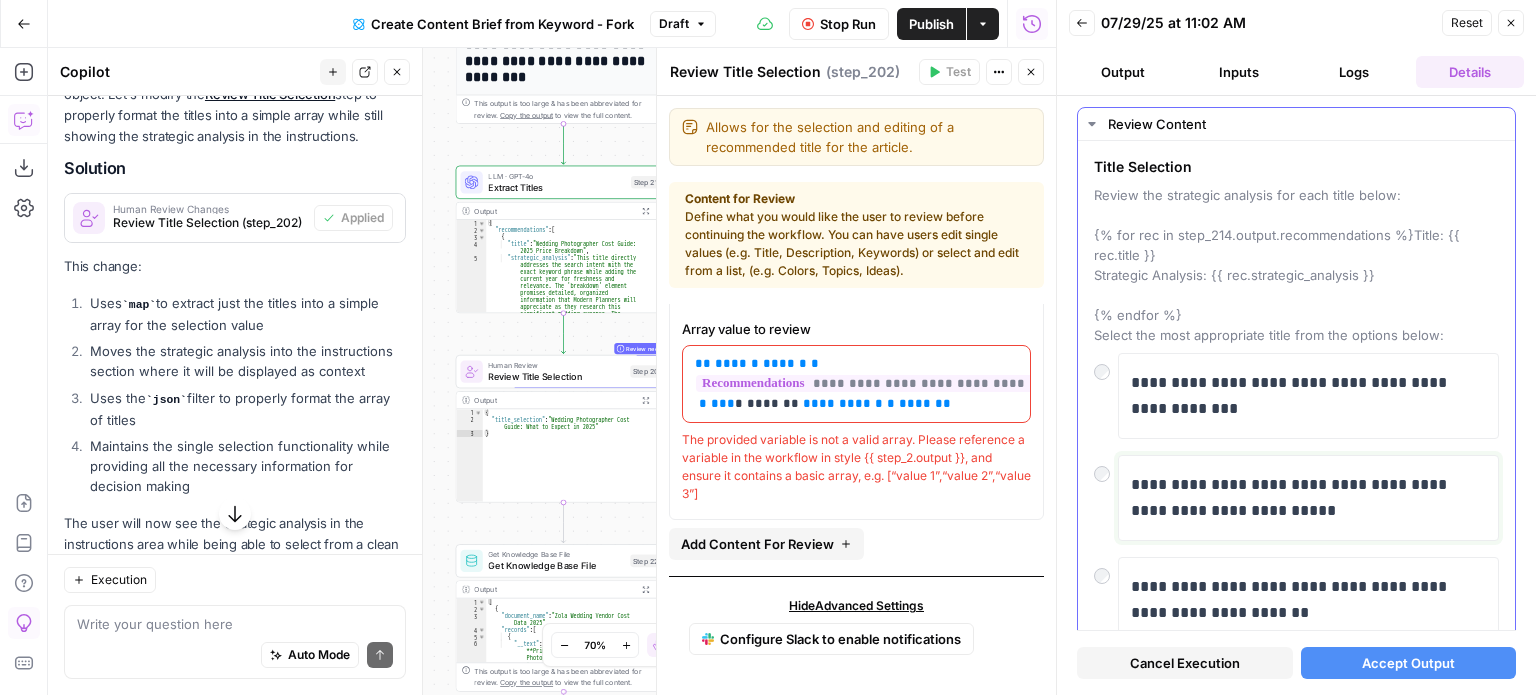 click on "**********" at bounding box center [1301, 498] 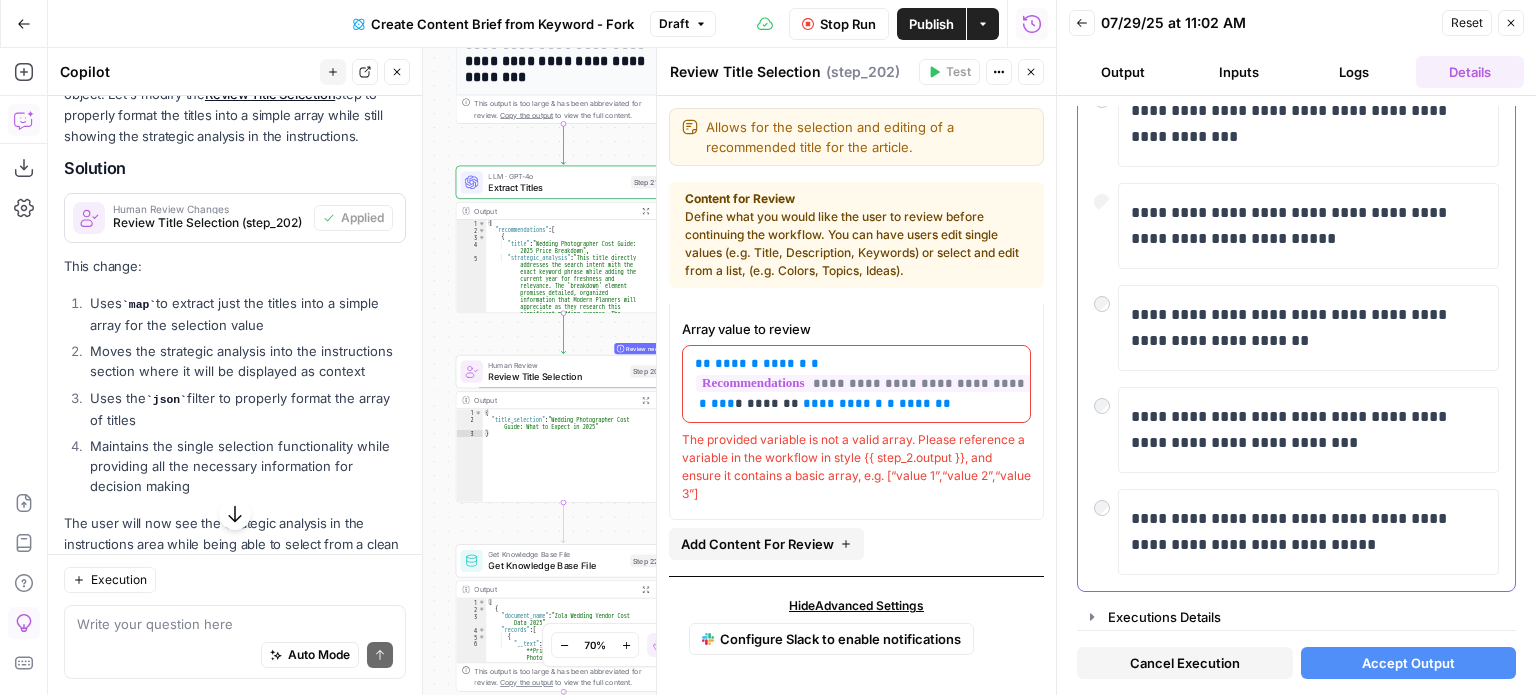 scroll, scrollTop: 0, scrollLeft: 0, axis: both 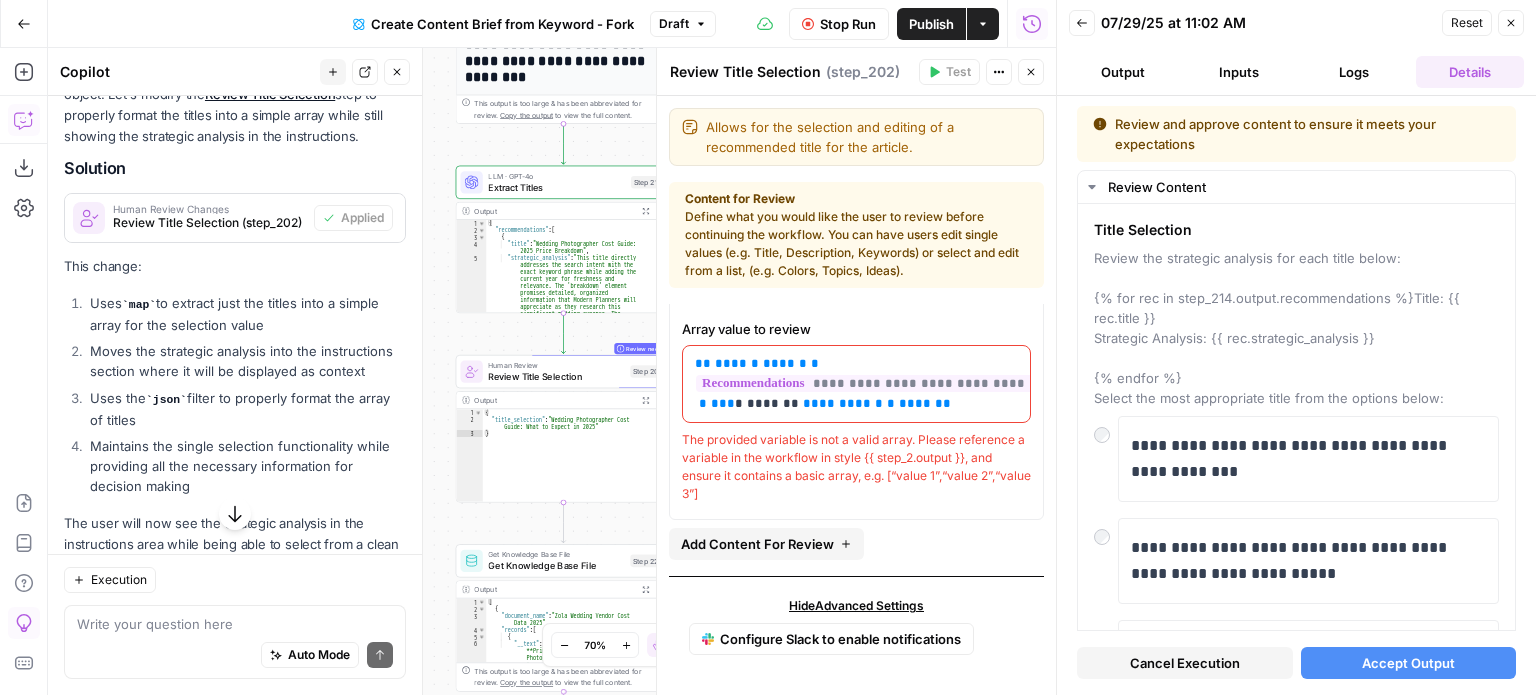 click on "Cancel Execution" at bounding box center (1185, 663) 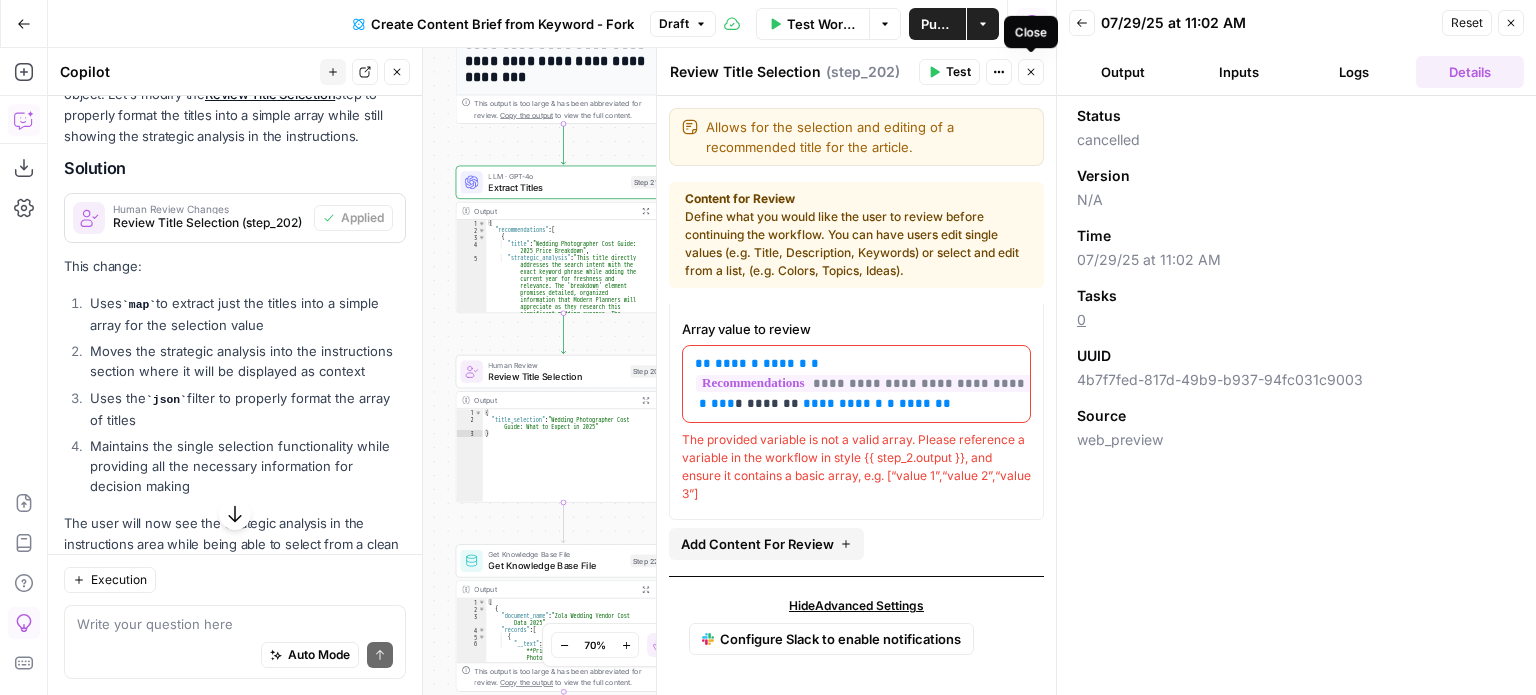 click on "Close" at bounding box center (1031, 72) 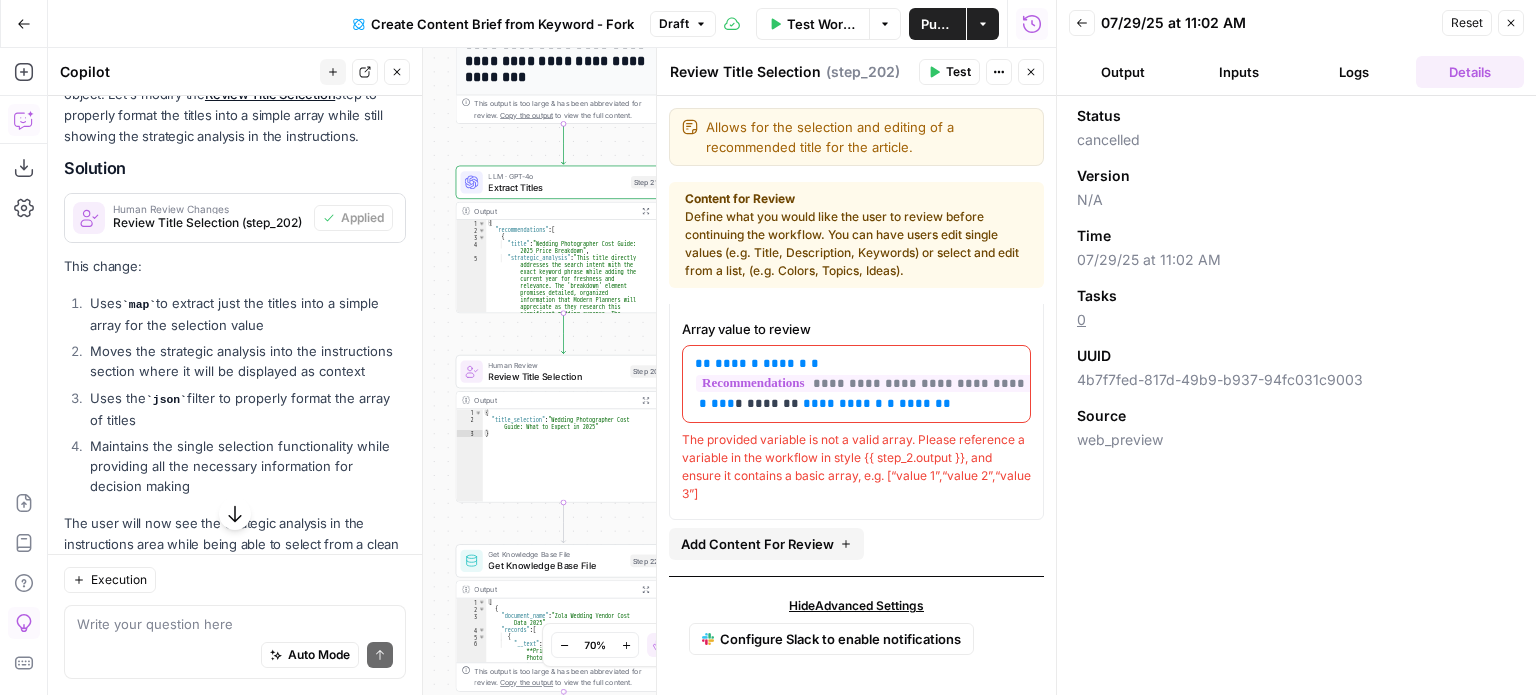 type on "Review the strategic analysis for each title below:{% for rec in step_214.output.recommendations %}Title: {{ rec.title }}Strategic Analysis: {{ rec.strategic_analysis }}{% endfor %}Select the most appropriate title from the options below:" 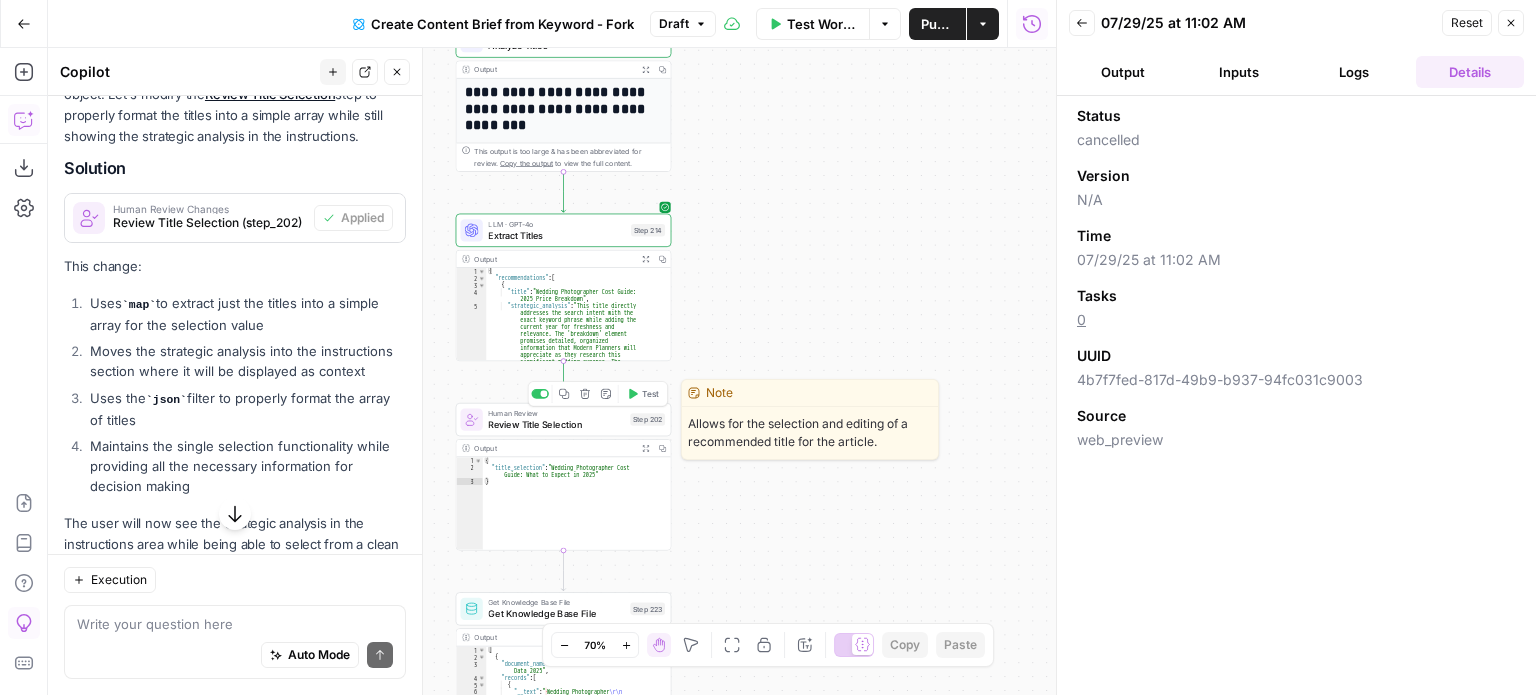 click on "Test" at bounding box center [642, 394] 